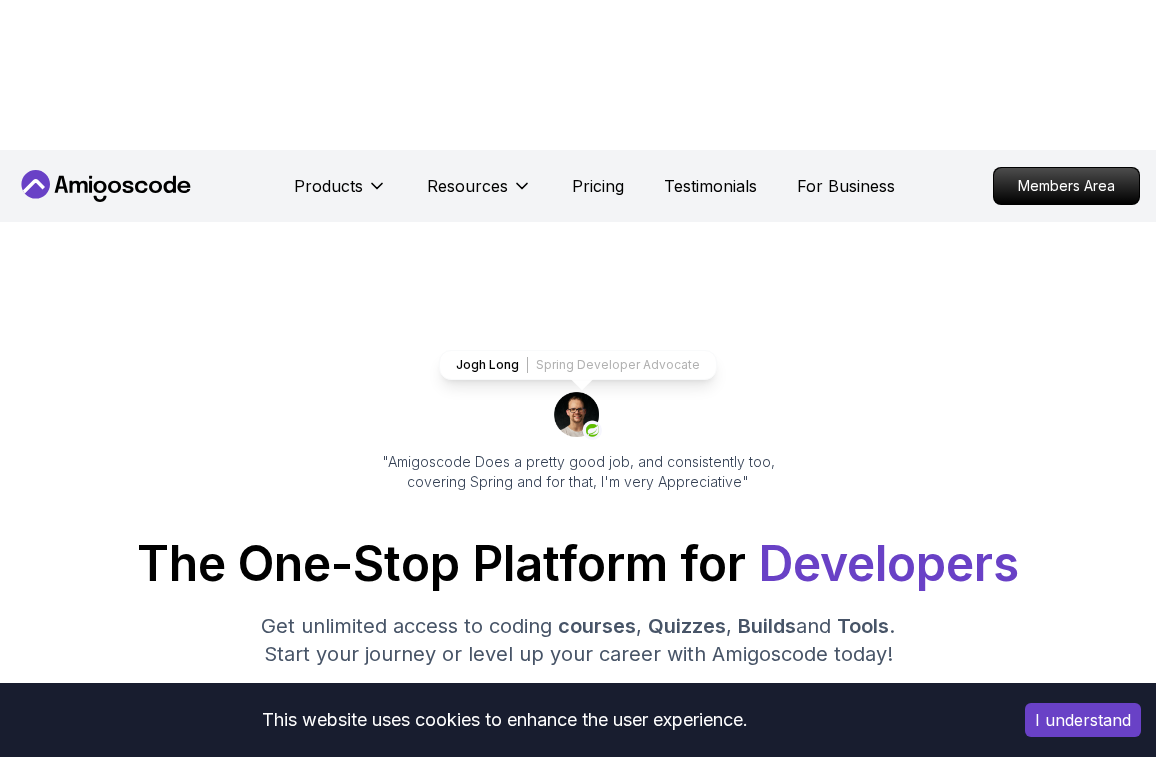 scroll, scrollTop: 497, scrollLeft: 0, axis: vertical 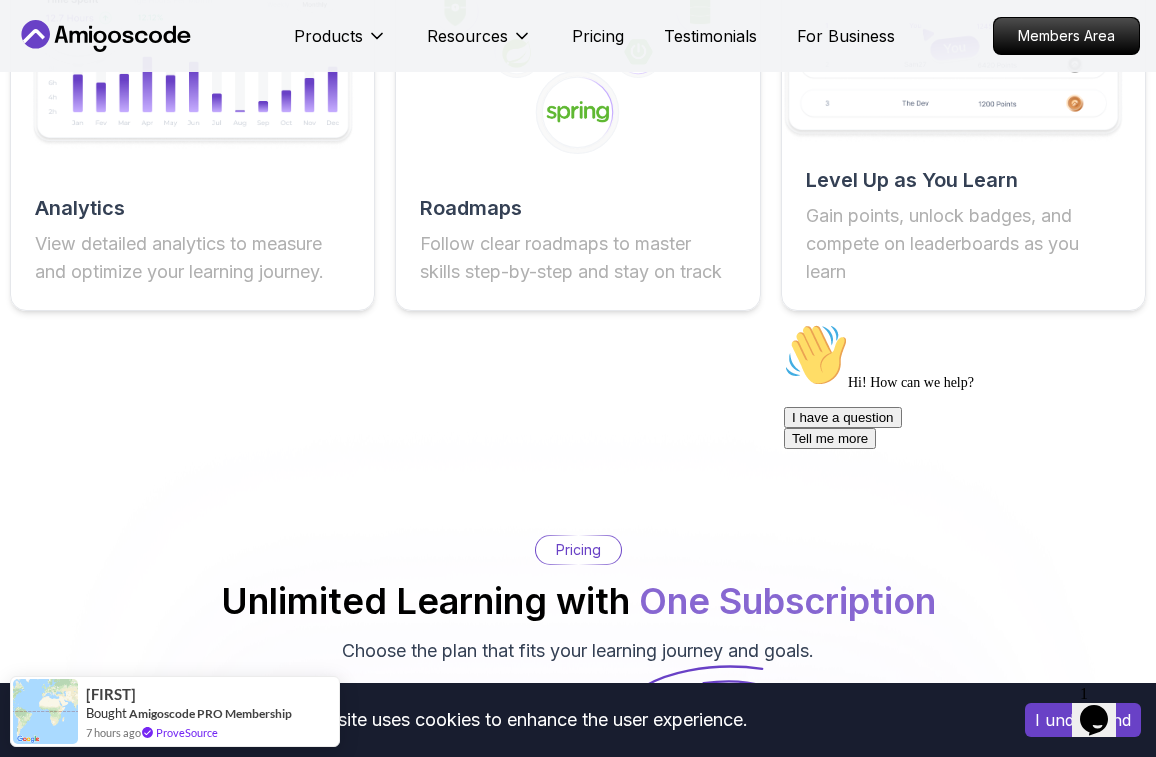 click on "This website uses cookies to enhance the user experience. I understand Products Resources Pricing Testimonials For Business Members Area Products Resources Pricing Testimonials For Business Members Area Jogh Long Spring Developer Advocate "Amigoscode Does a pretty good job, and consistently too, covering Spring and for that, I'm very Appreciative" The One-Stop Platform for   Developers Get unlimited access to coding   courses ,   Quizzes ,   Builds  and   Tools . Start your journey or level up your career with Amigoscode today! Start for Free https://amigoscode.com/dashboard OUR AMIGO STUDENTS WORK IN TOP COMPANIES Courses Builds Discover Amigoscode's Latest   Premium Courses! Get unlimited access to coding   courses ,   Quizzes ,   Builds  and   Tools . Start your journey or level up your career with Amigoscode today! Browse all  courses Advanced Spring Boot Pro Dive deep into Spring Boot with our advanced course, designed to take your skills from intermediate to expert level. NEW Spring Boot for Beginners" at bounding box center [578, 2386] 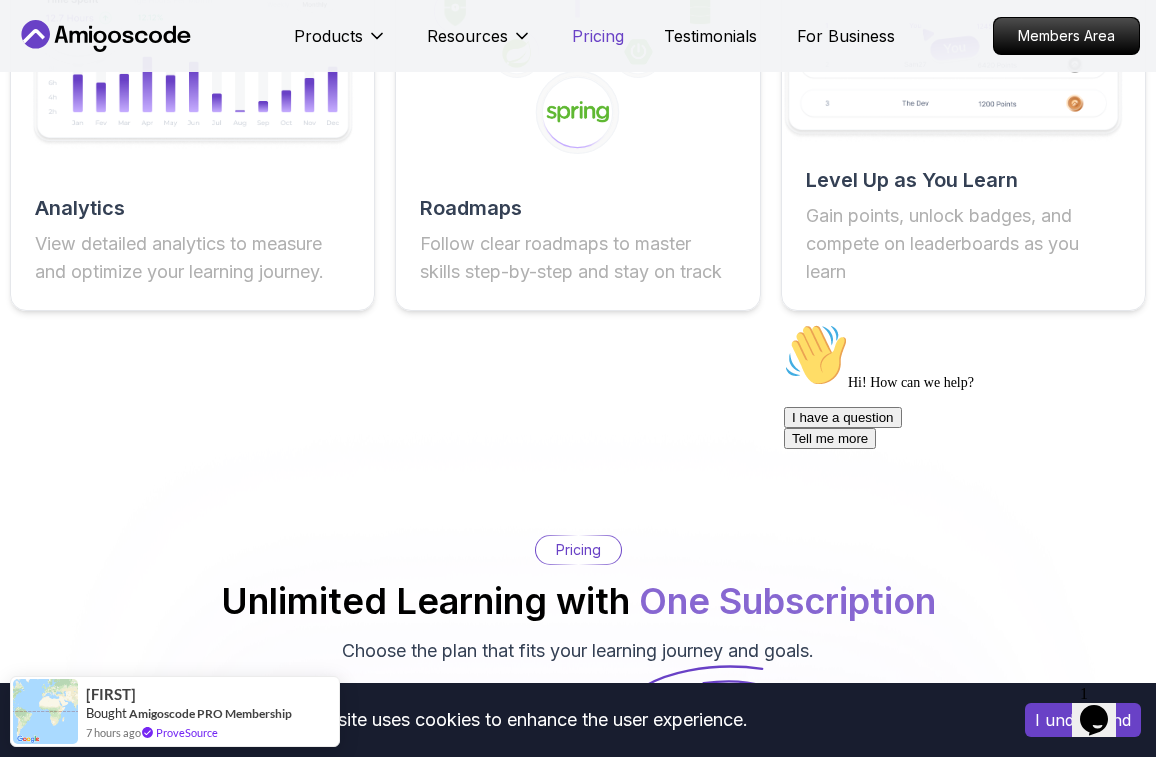 click on "Pricing" at bounding box center (598, 36) 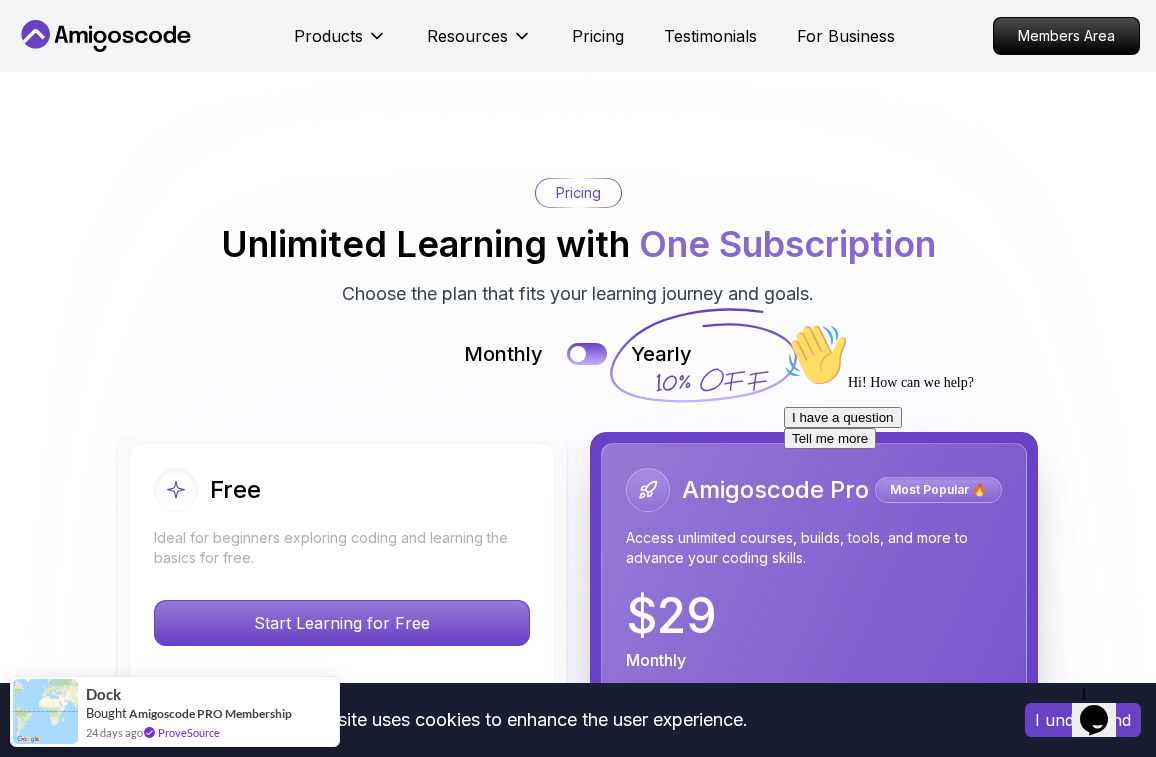 scroll, scrollTop: 4057, scrollLeft: 0, axis: vertical 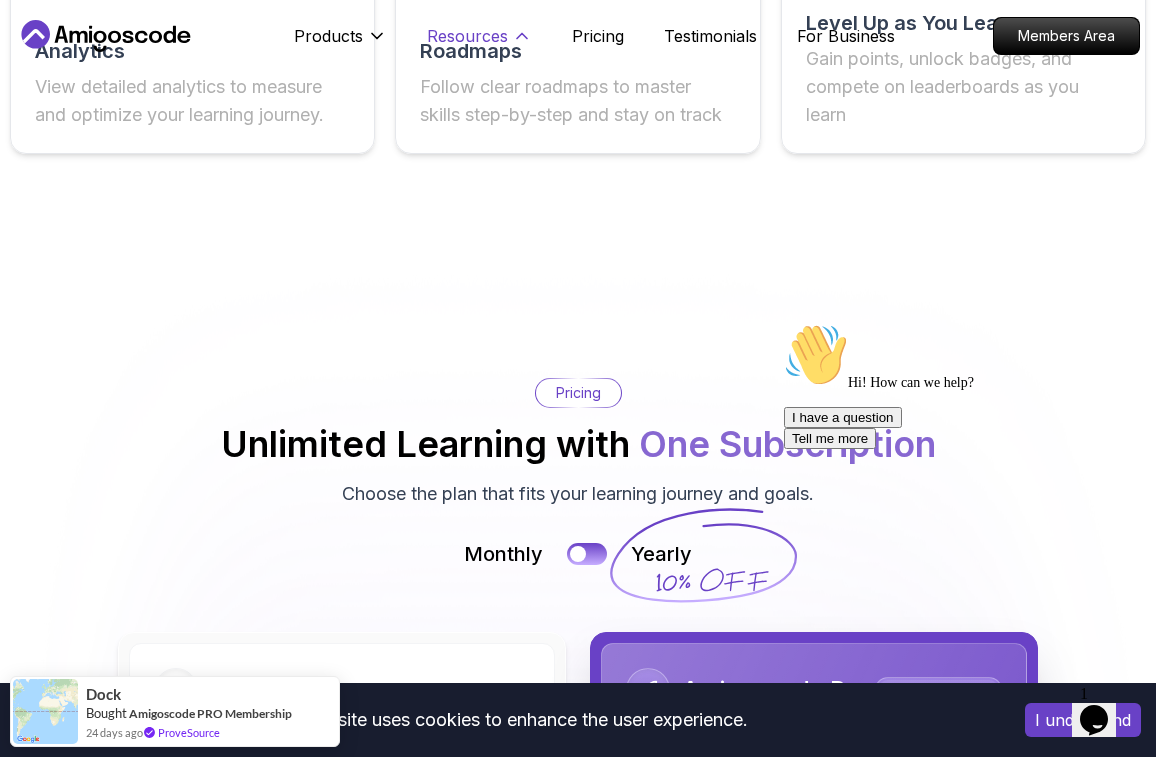 click on "Resources" at bounding box center (479, 44) 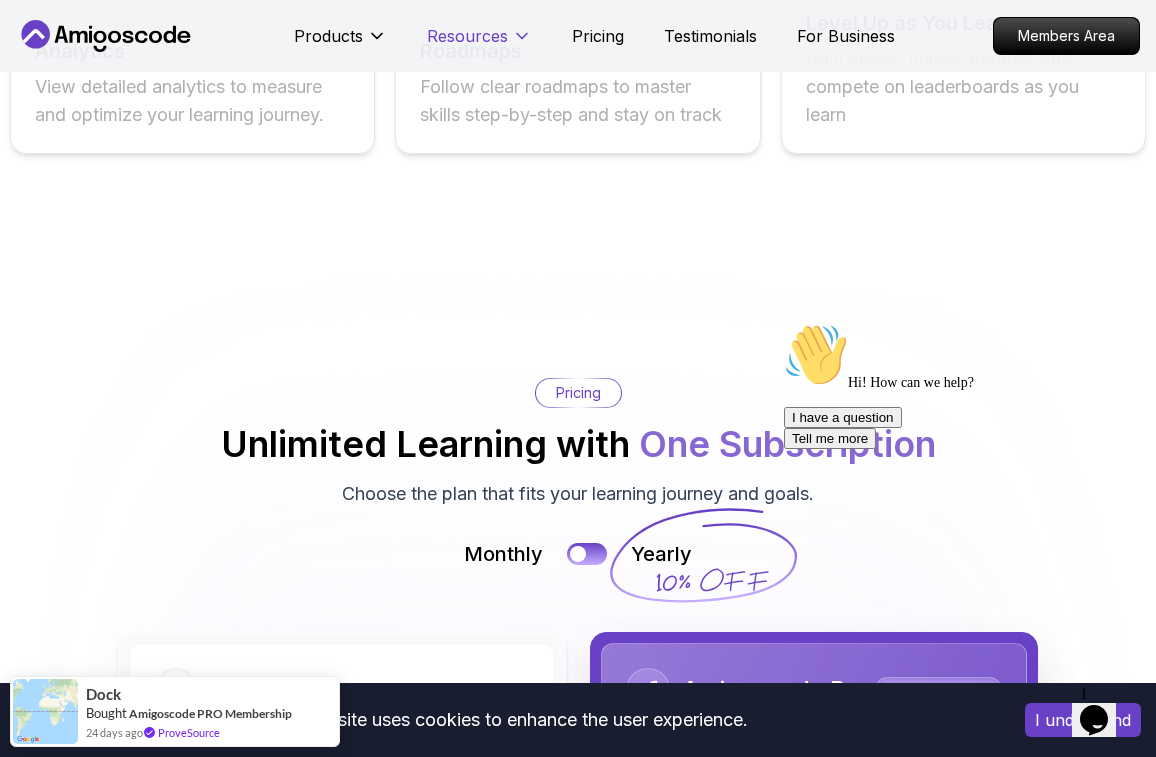 click on "Resources" at bounding box center [479, 44] 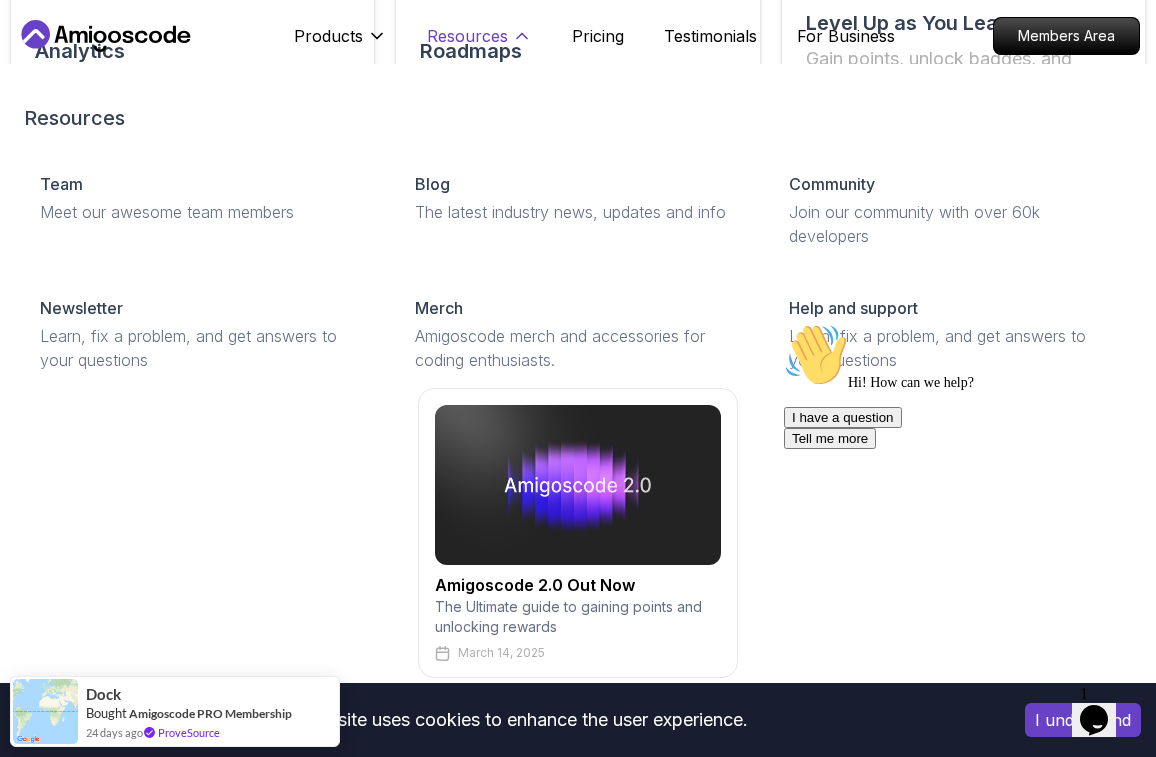 click on "Resources" at bounding box center [479, 44] 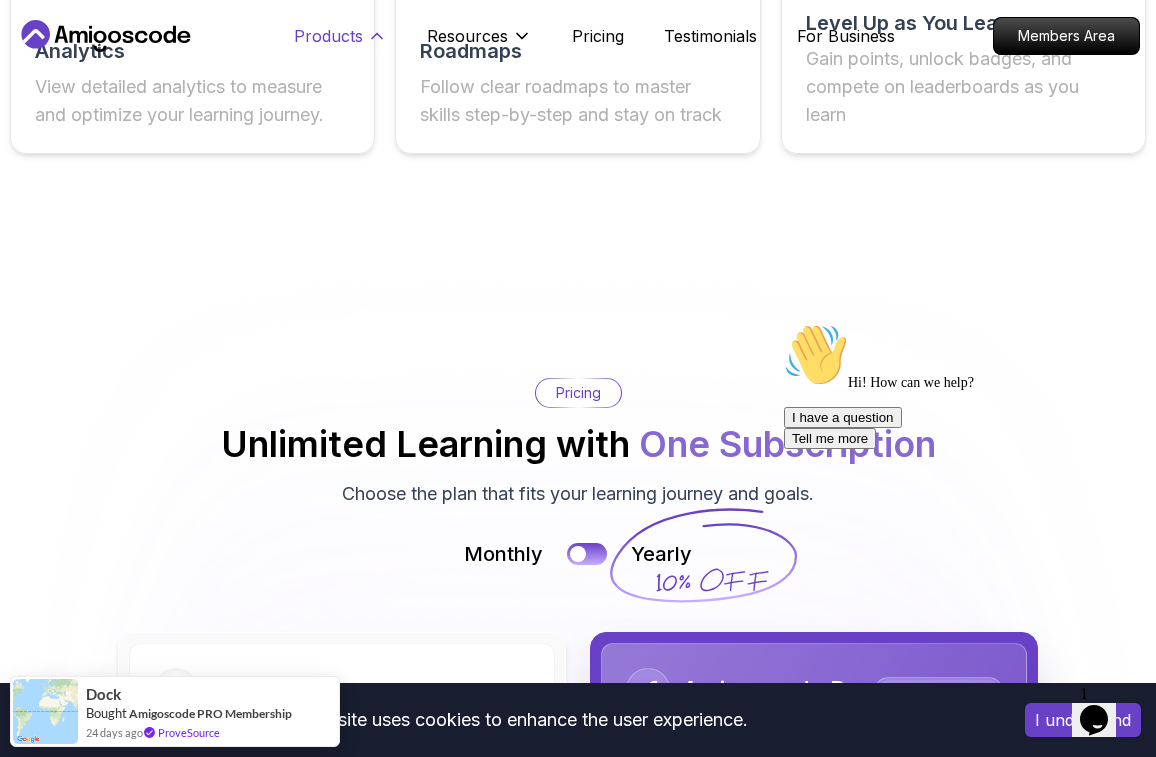 click 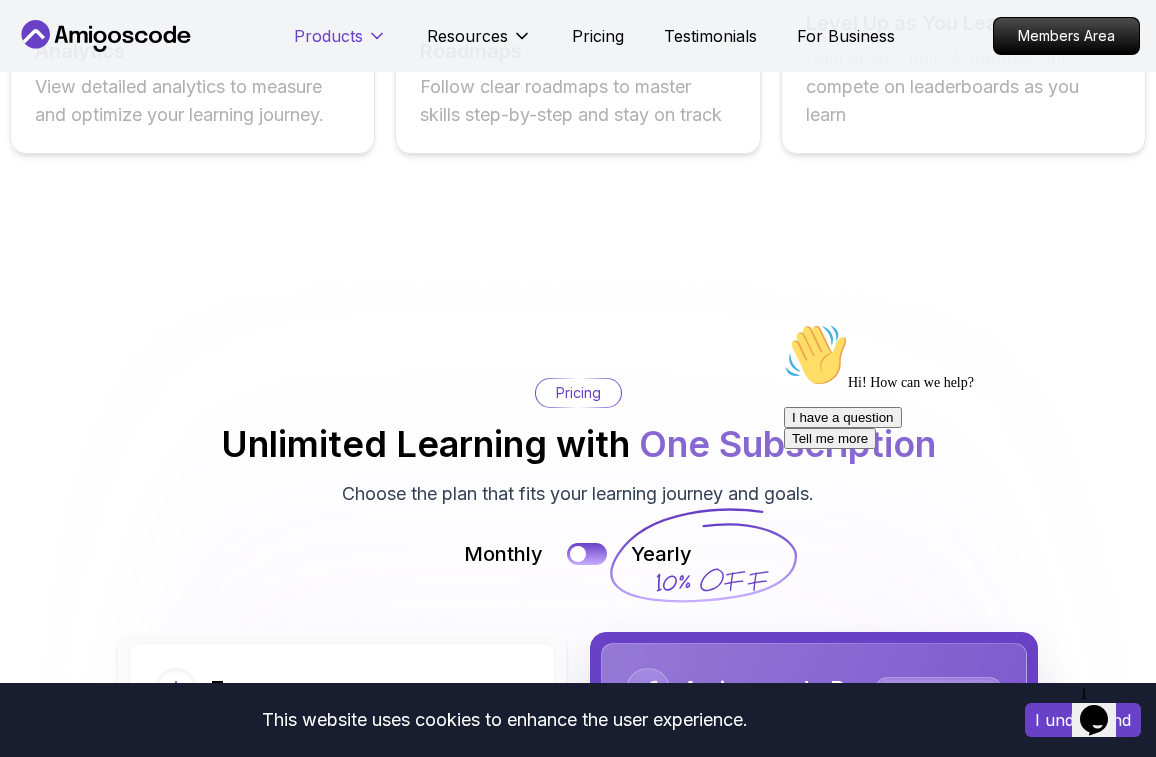 click 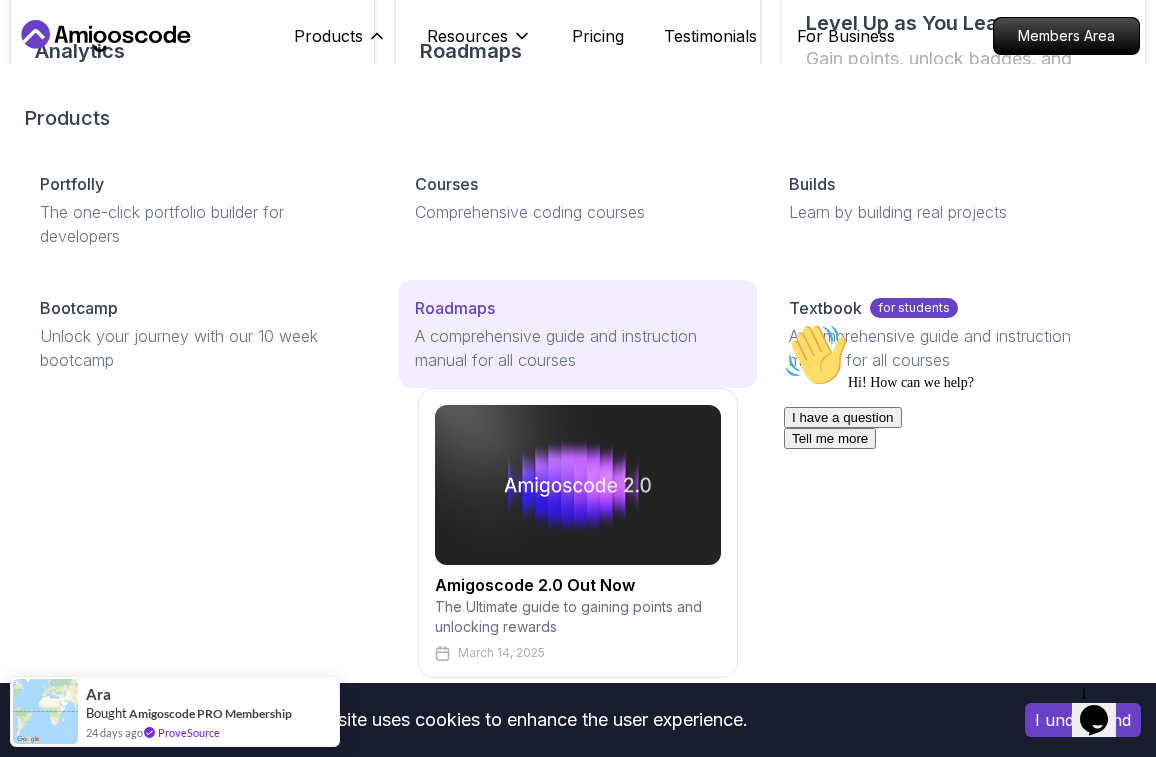 click on "Roadmaps" at bounding box center [455, 308] 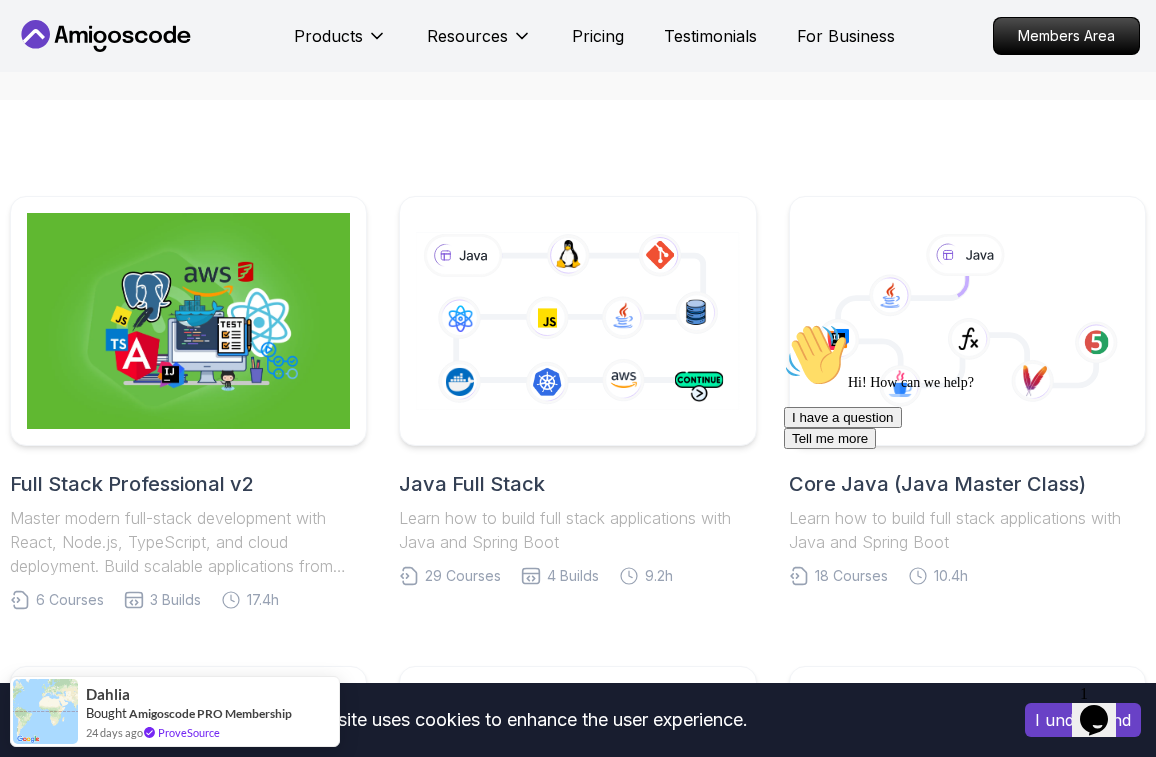 scroll, scrollTop: 0, scrollLeft: 0, axis: both 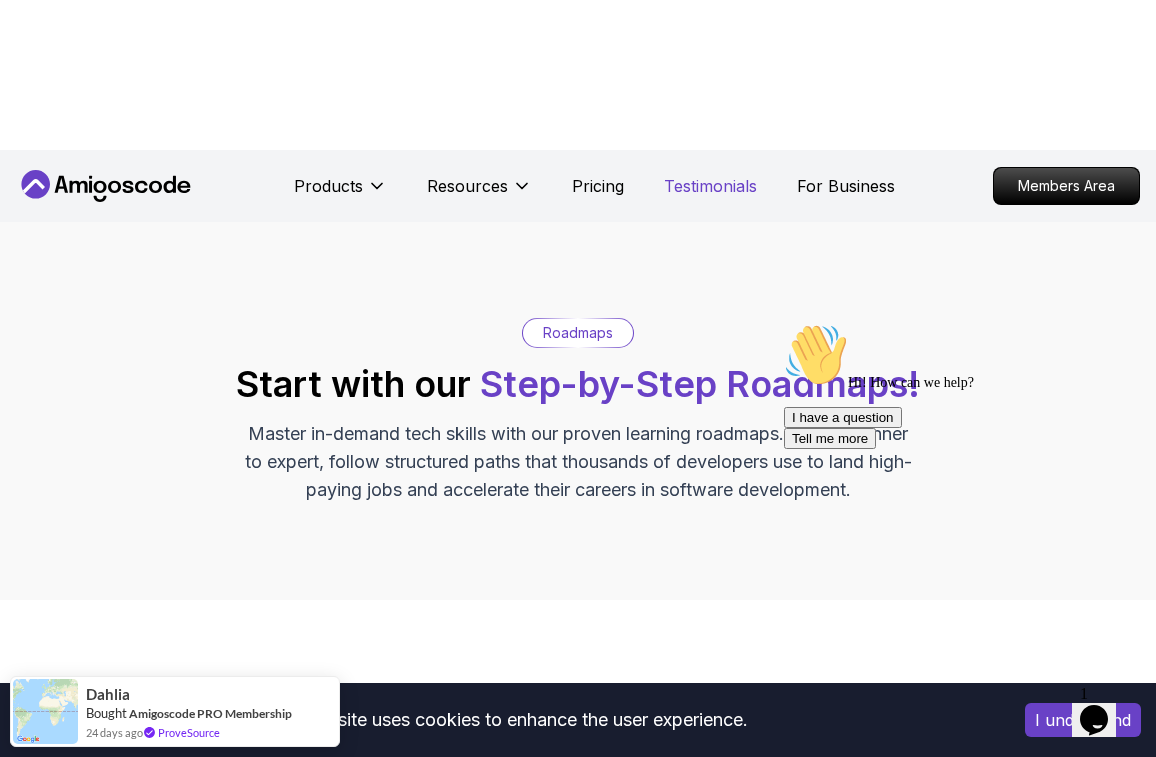click on "Testimonials" at bounding box center [710, 186] 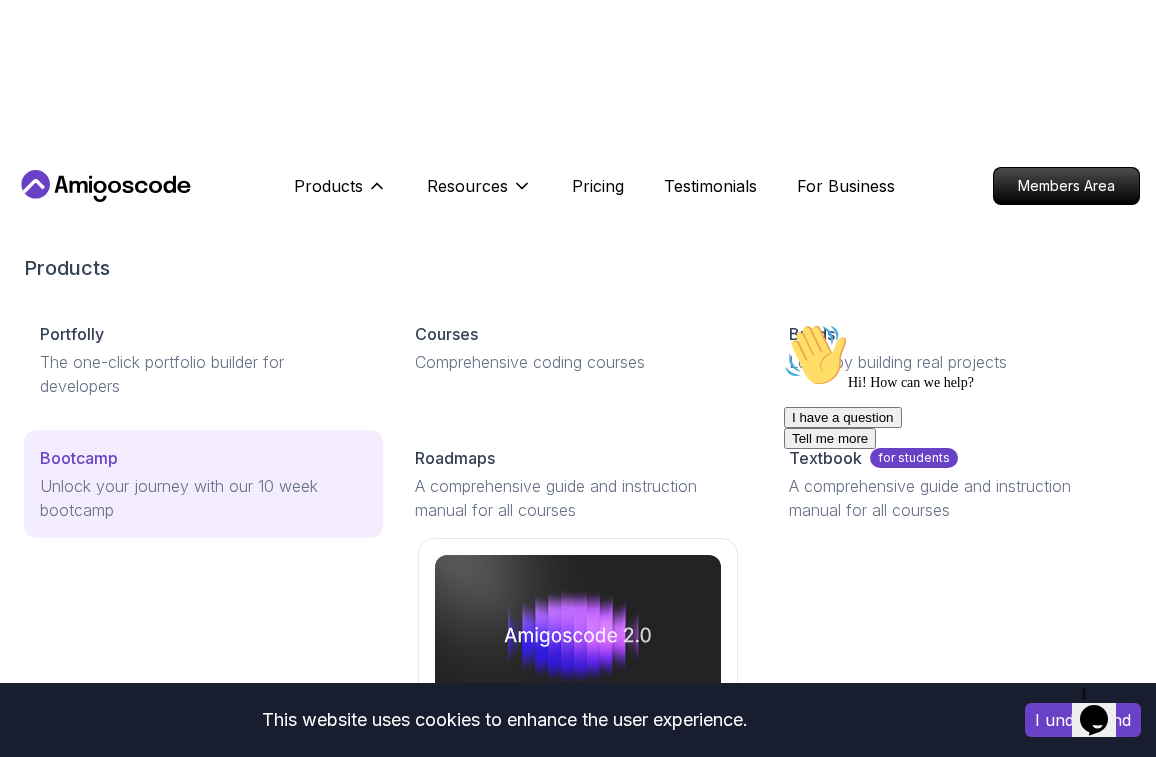 click on "Bootcamp Unlock your journey with our 10 week bootcamp" at bounding box center (203, 484) 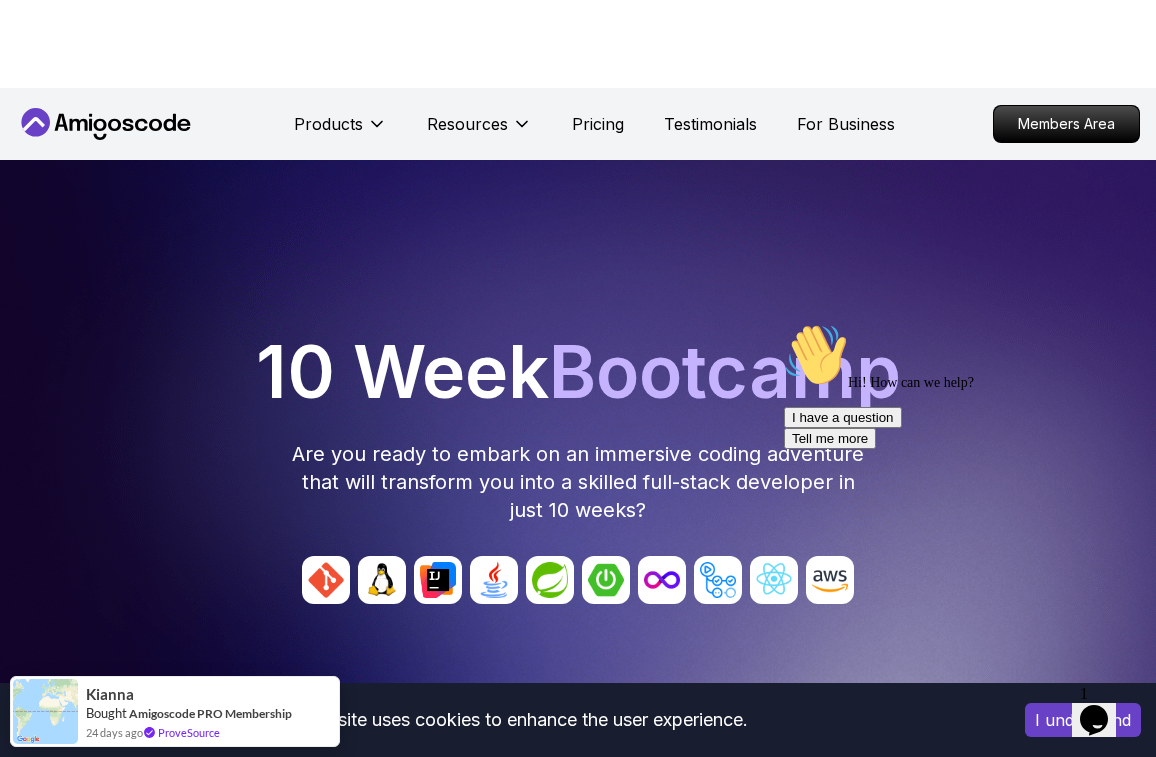 scroll, scrollTop: 0, scrollLeft: 0, axis: both 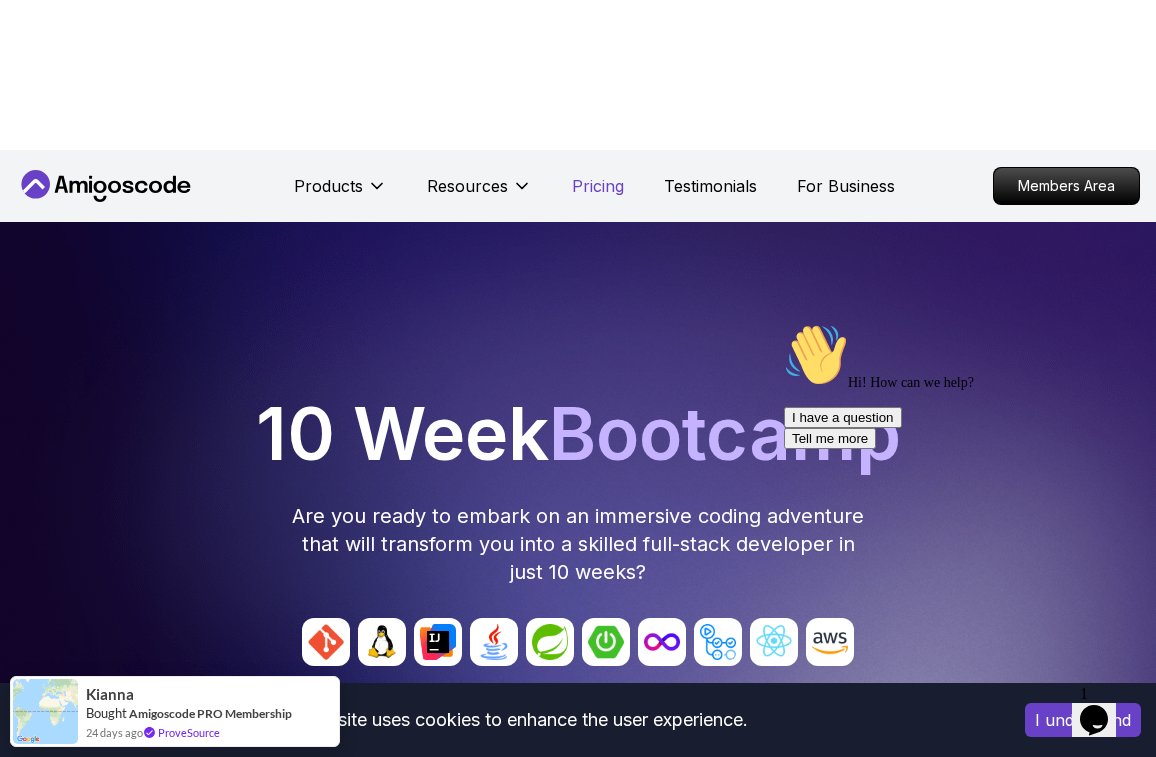 click on "Pricing" at bounding box center [598, 186] 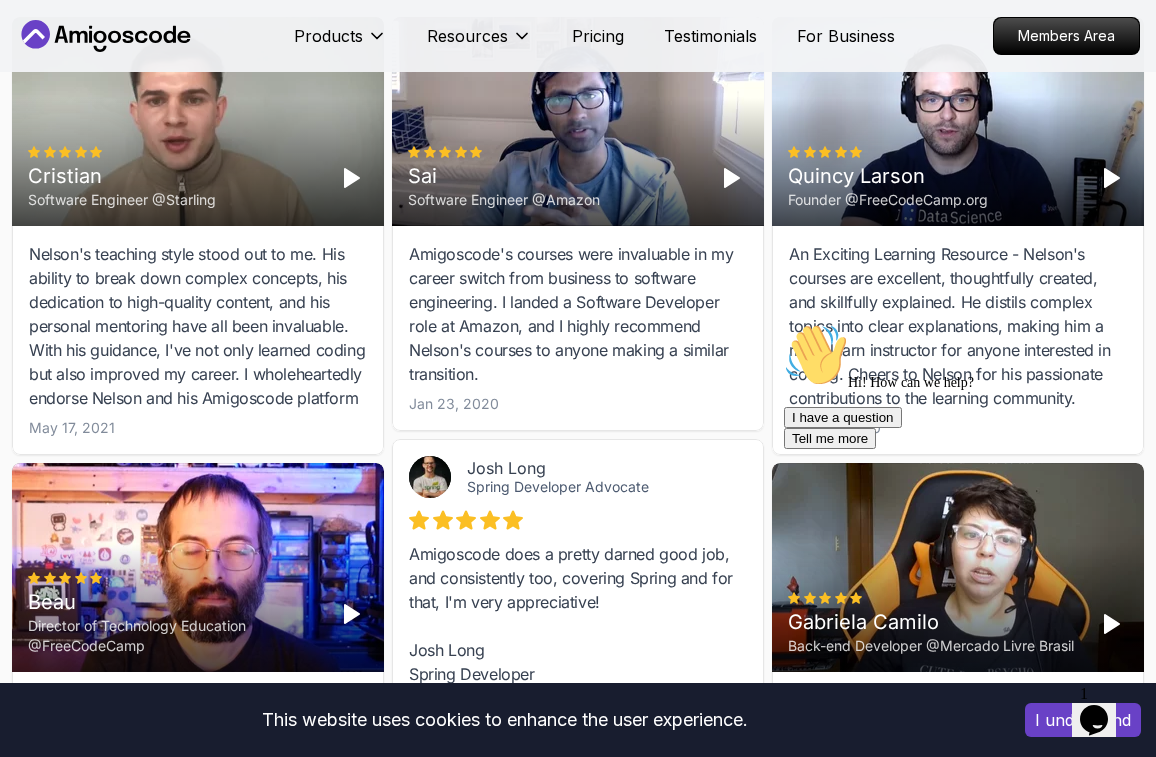 scroll, scrollTop: 6557, scrollLeft: 0, axis: vertical 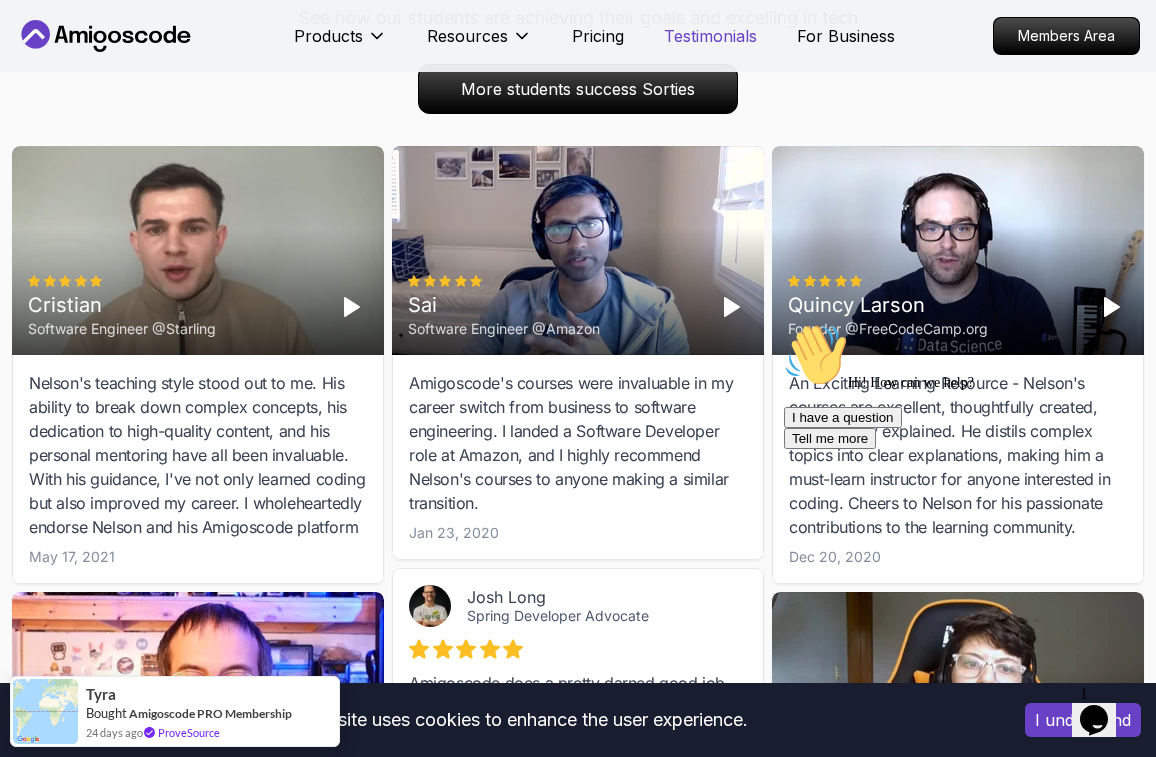 click on "Testimonials" at bounding box center [710, 36] 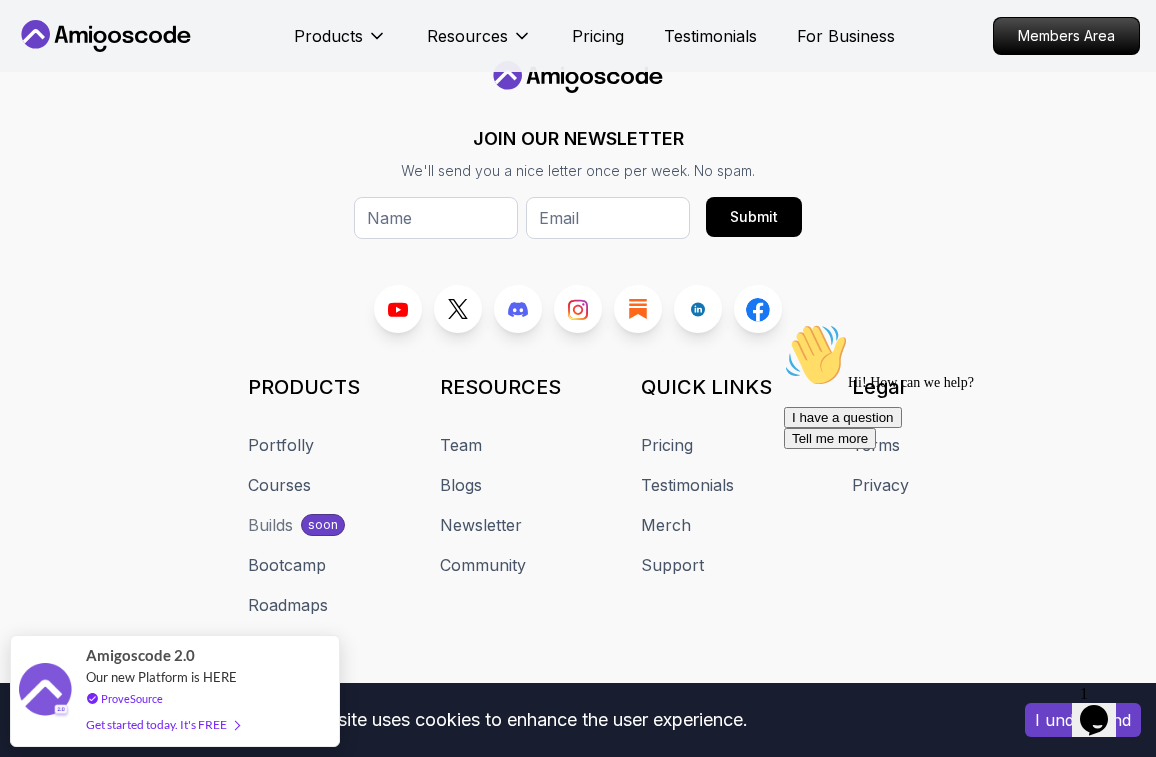 scroll, scrollTop: 1100, scrollLeft: 0, axis: vertical 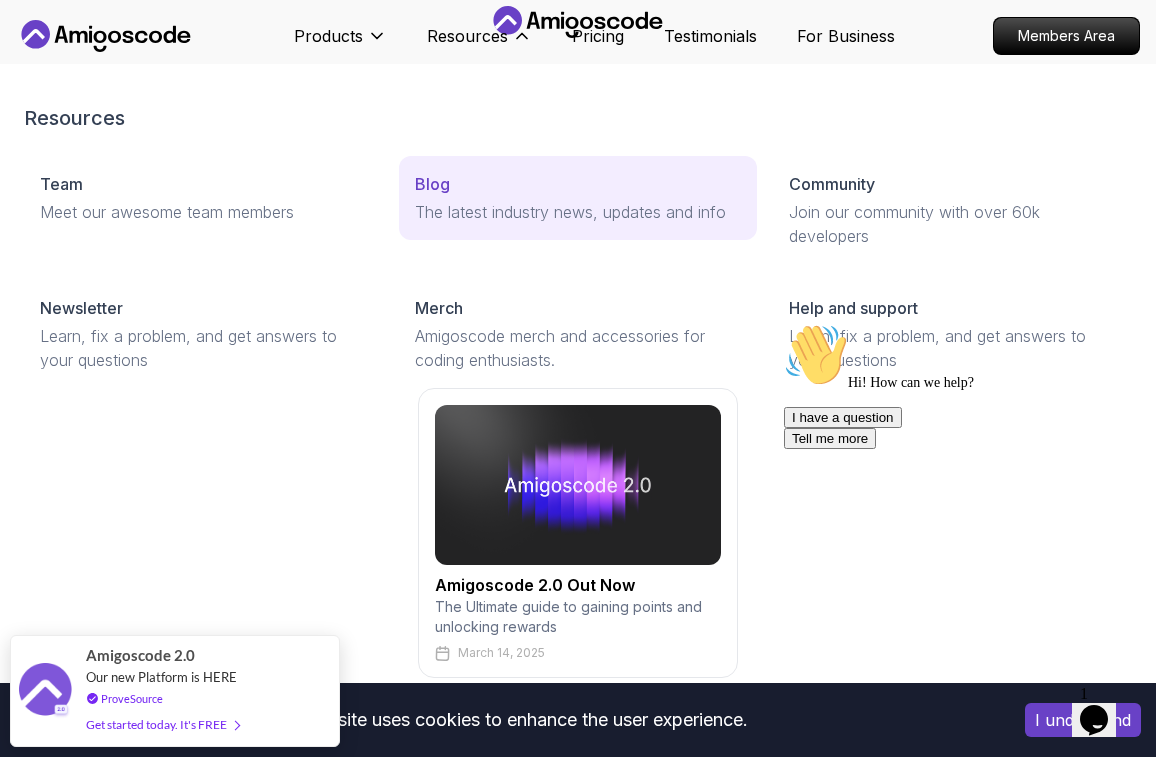 click on "Blog The latest industry news, updates and info" at bounding box center (578, 198) 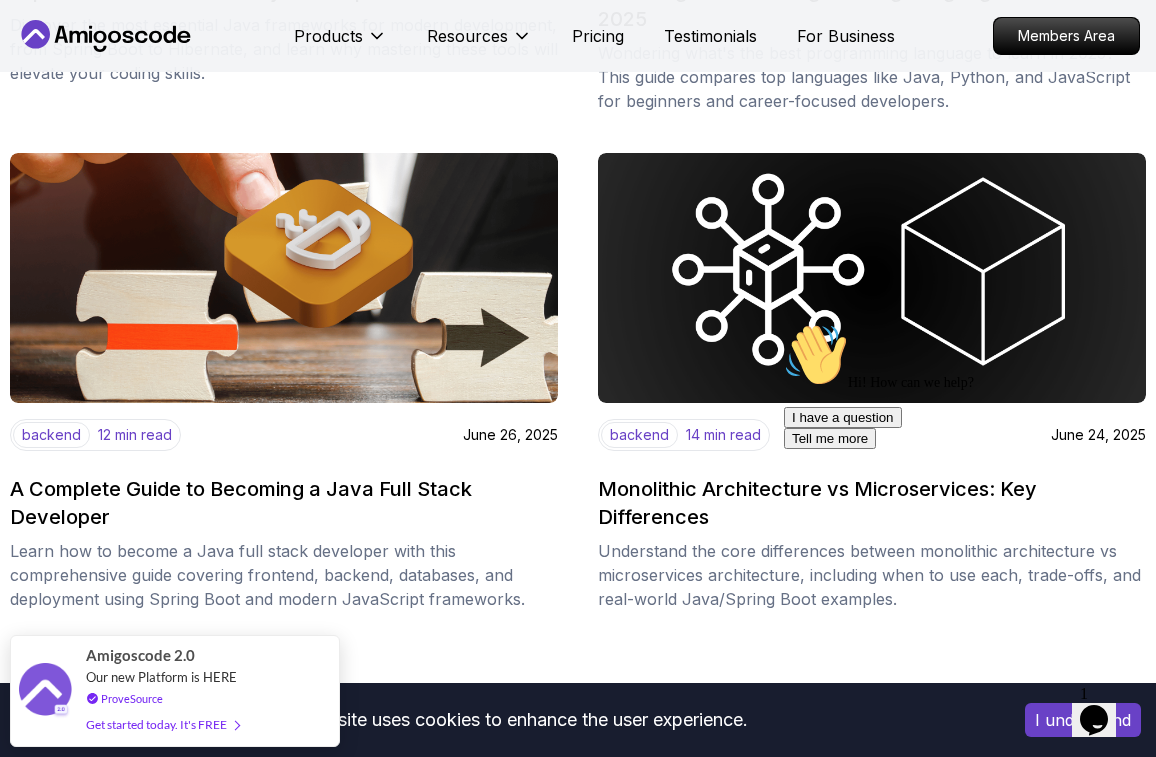scroll, scrollTop: 1400, scrollLeft: 0, axis: vertical 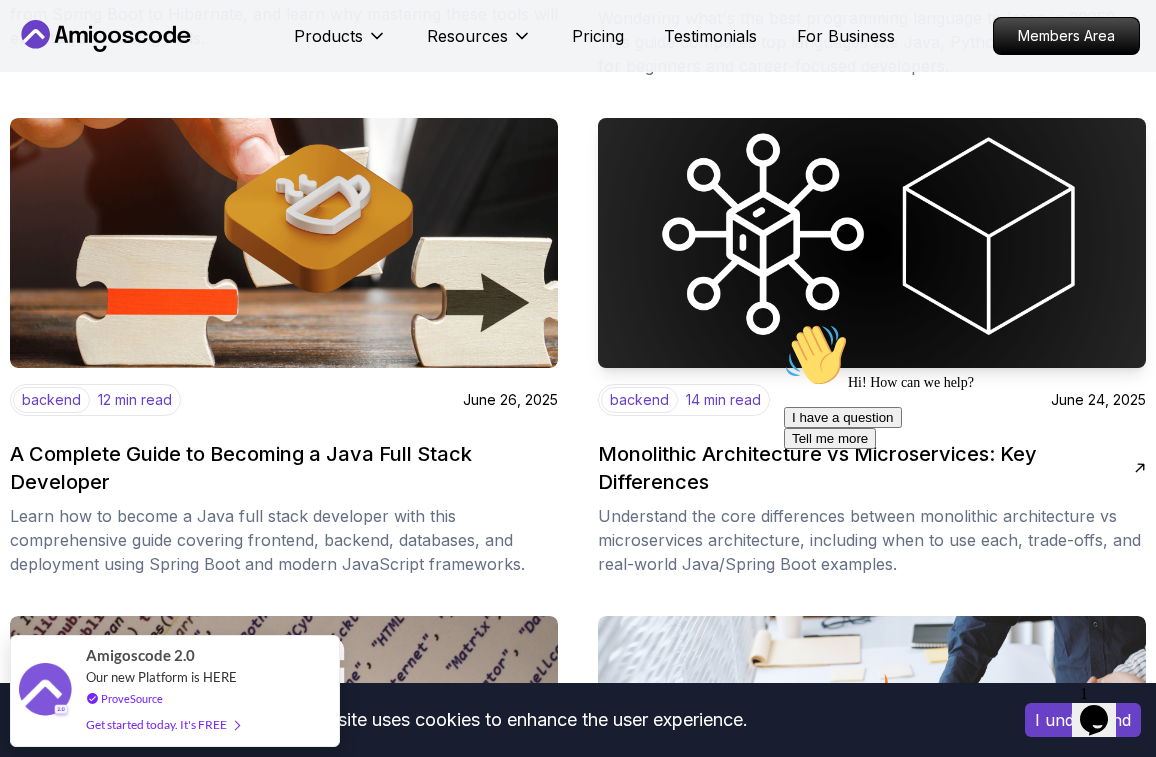 click on "Monolithic Architecture vs Microservices: Key Differences" at bounding box center [866, 468] 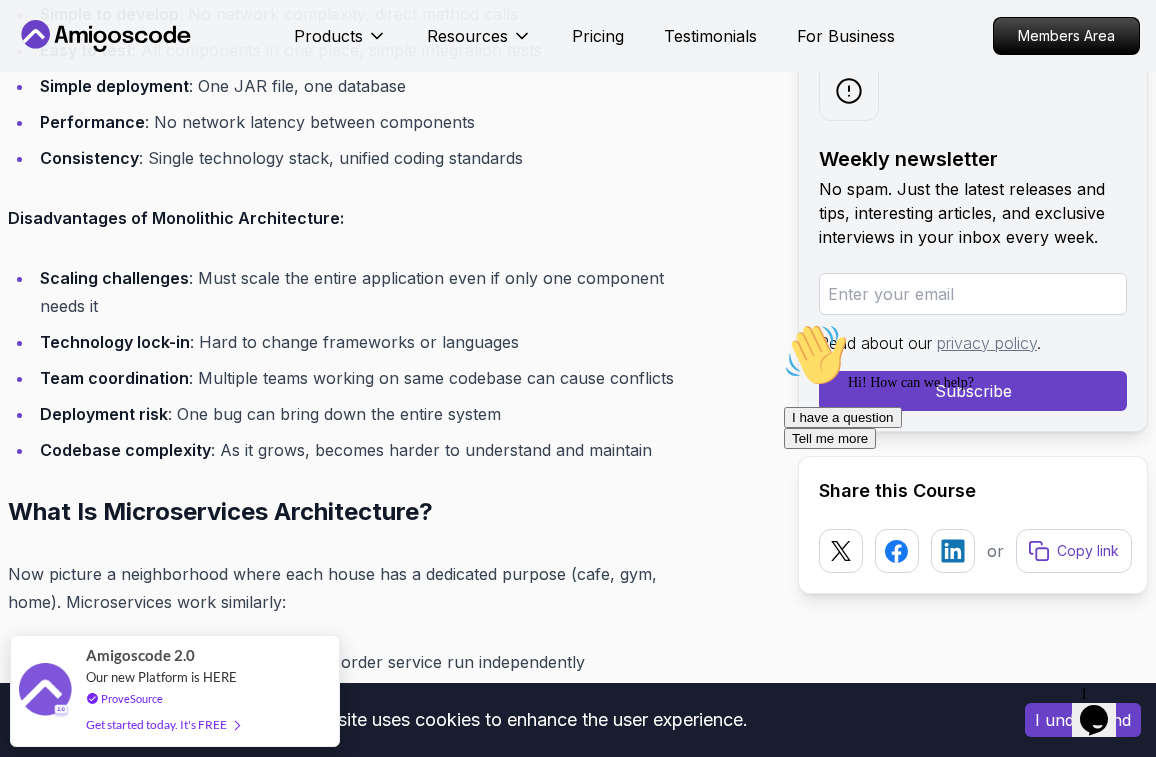 scroll, scrollTop: 4400, scrollLeft: 0, axis: vertical 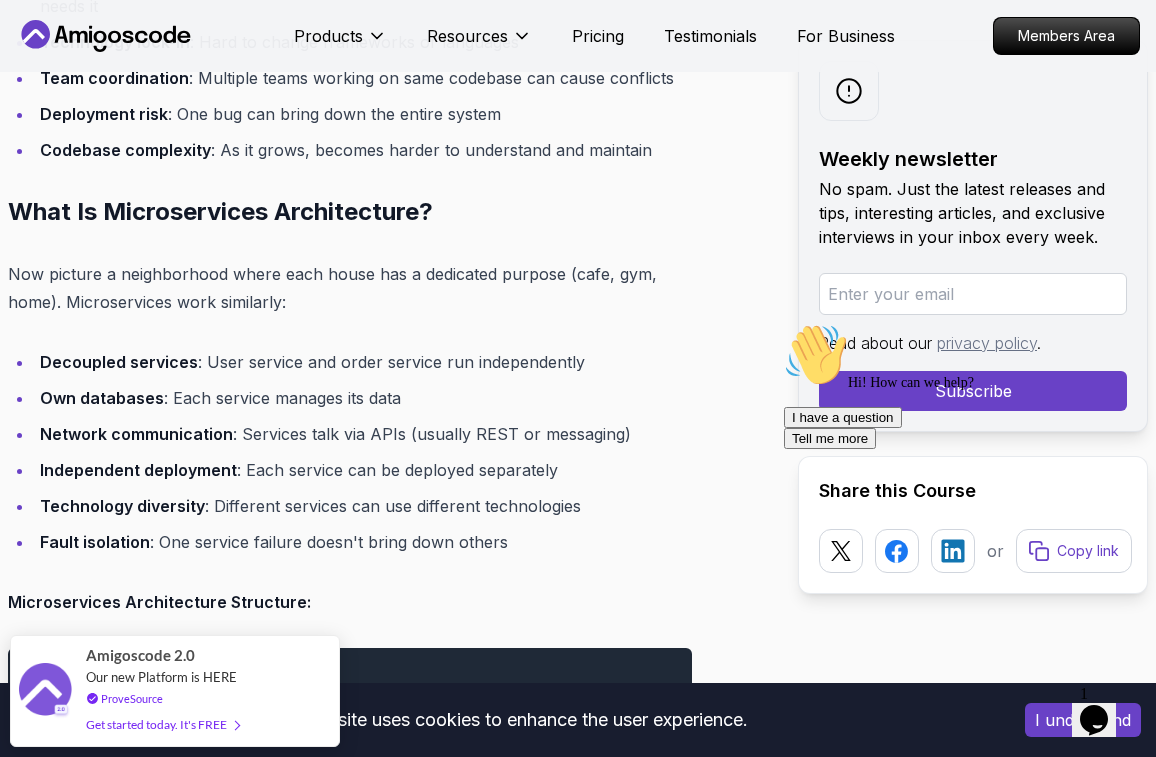 click 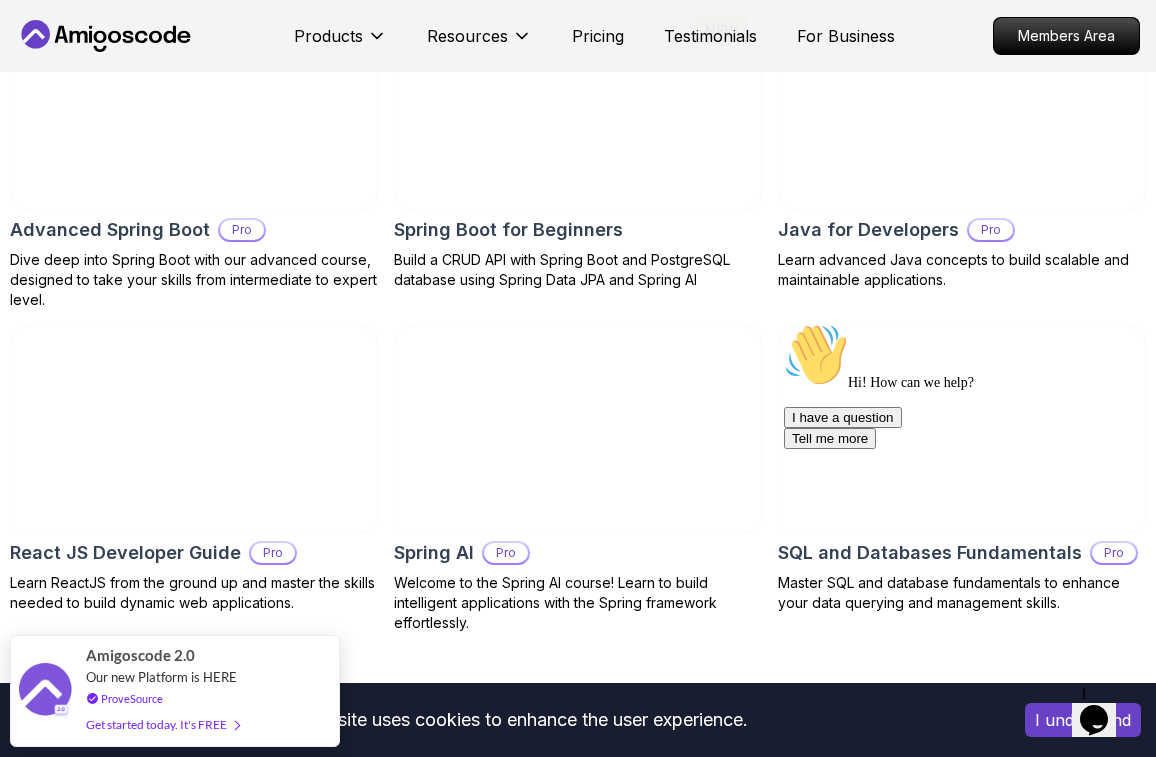 scroll, scrollTop: 2400, scrollLeft: 0, axis: vertical 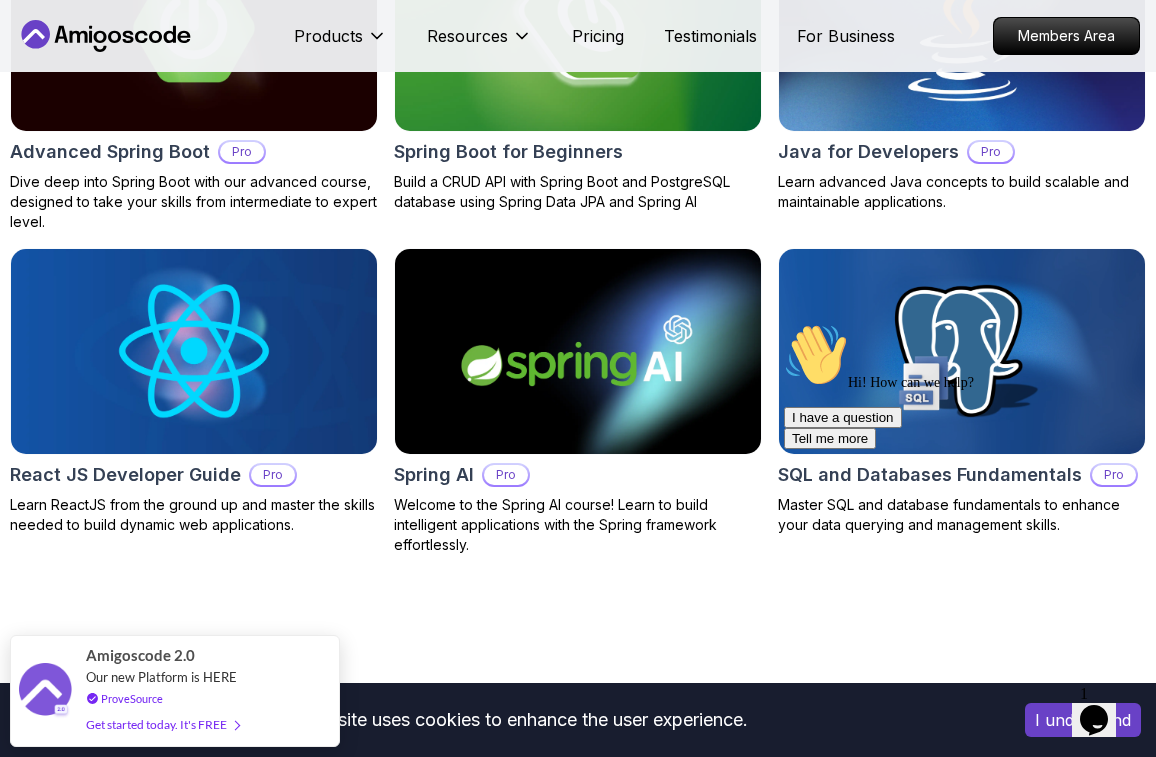 click on "Hi! How can we help? I have a question Tell me more" at bounding box center (964, 386) 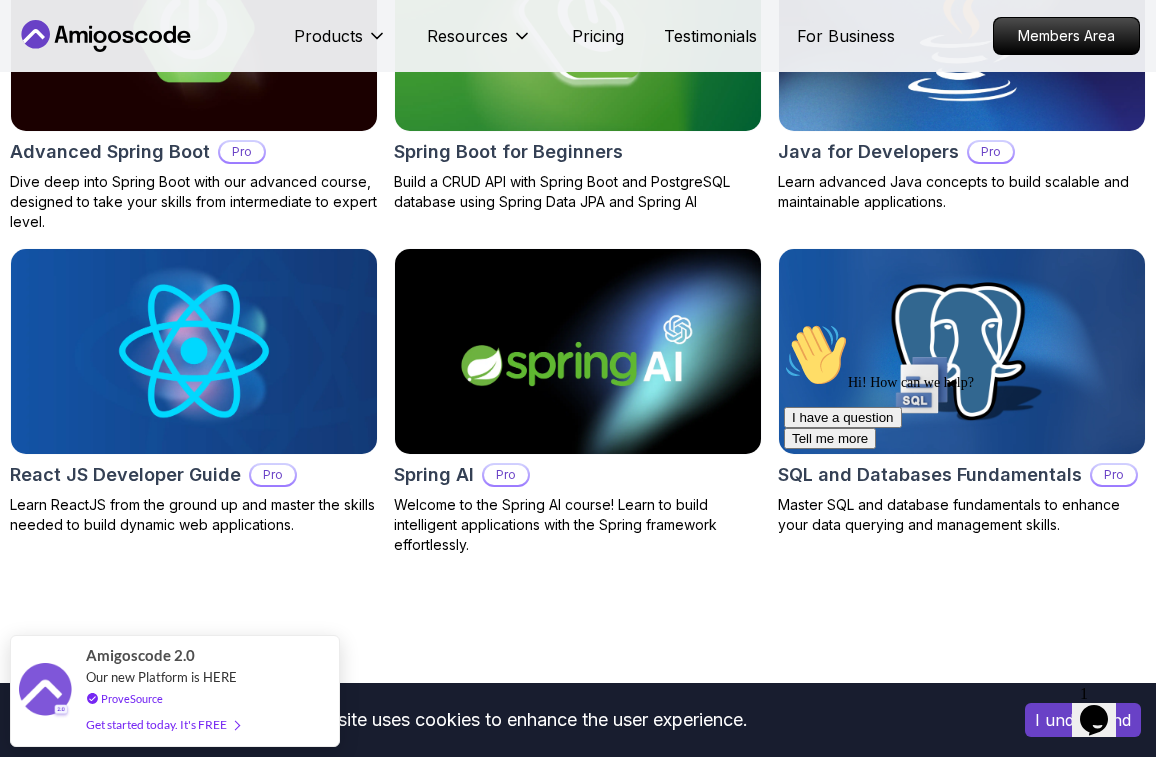 click at bounding box center (962, 351) 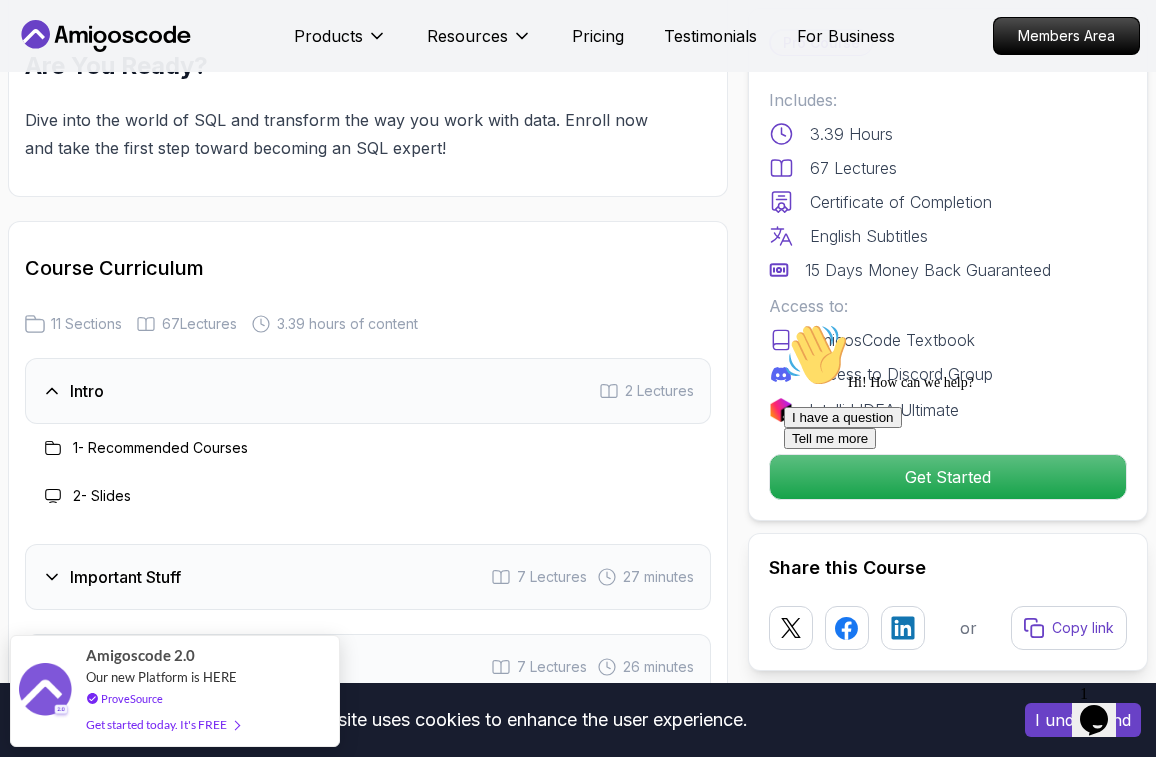 scroll, scrollTop: 2900, scrollLeft: 0, axis: vertical 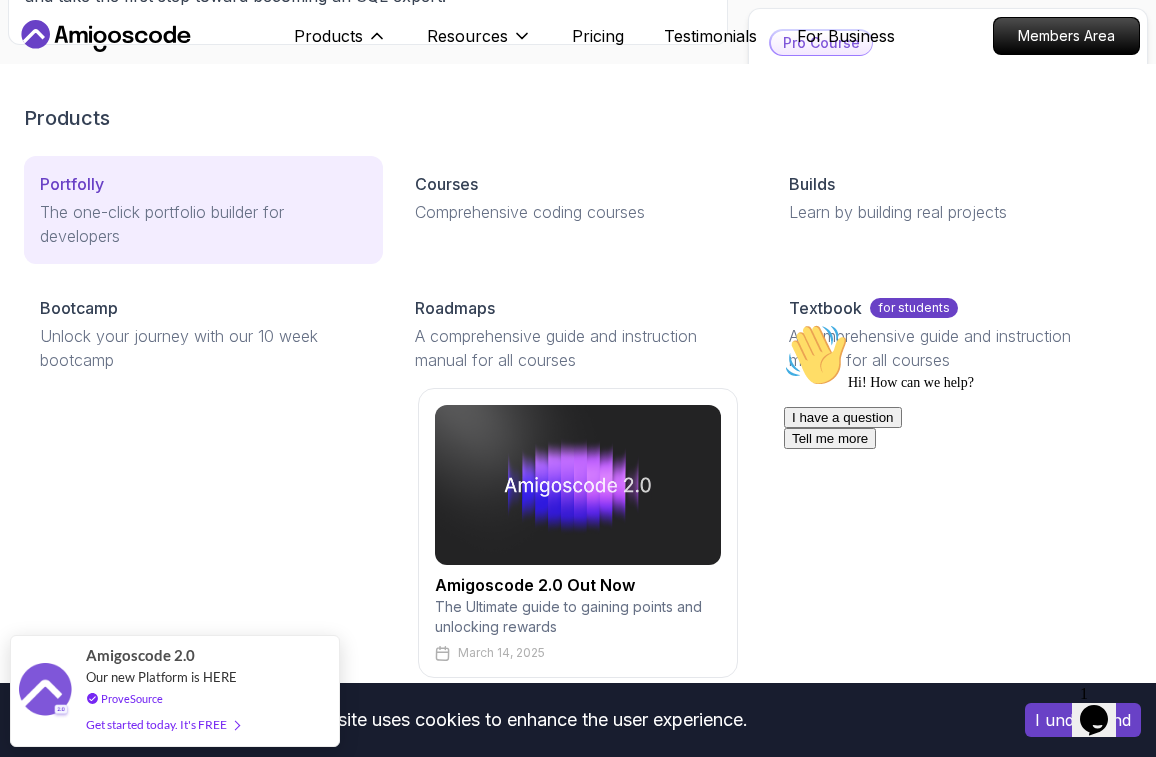 click on "The one-click portfolio builder for developers" at bounding box center [203, 224] 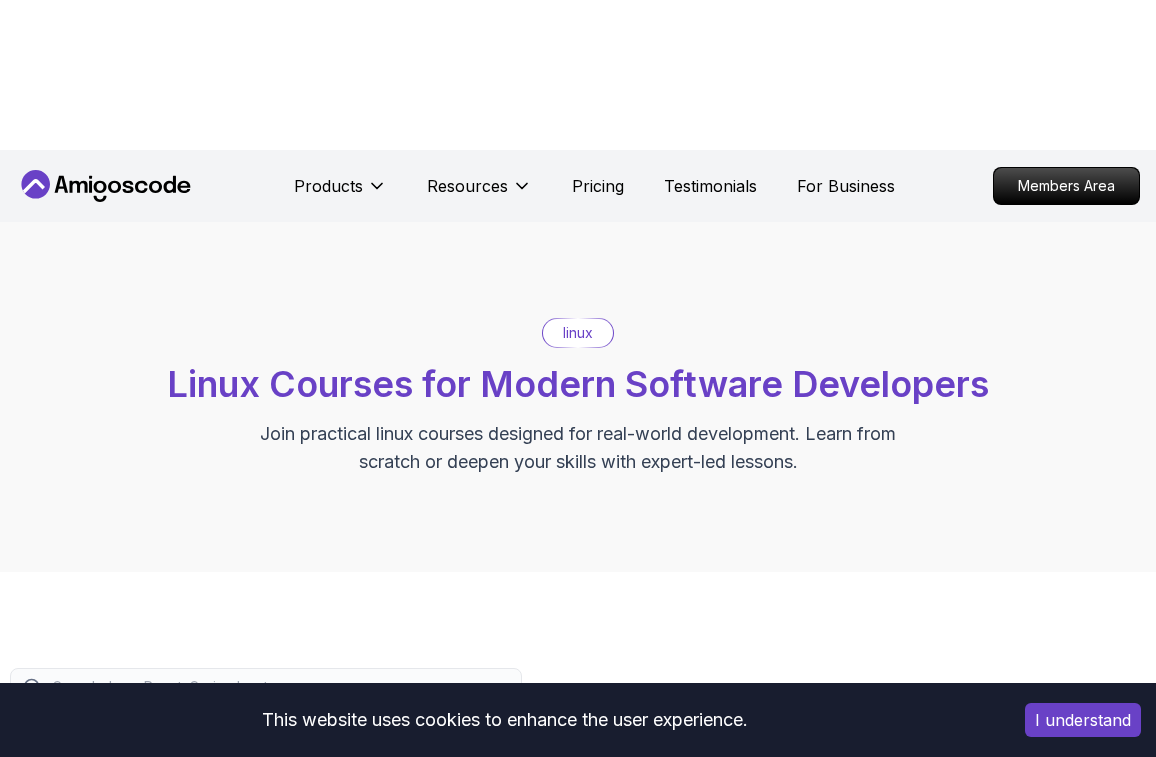 scroll, scrollTop: 500, scrollLeft: 0, axis: vertical 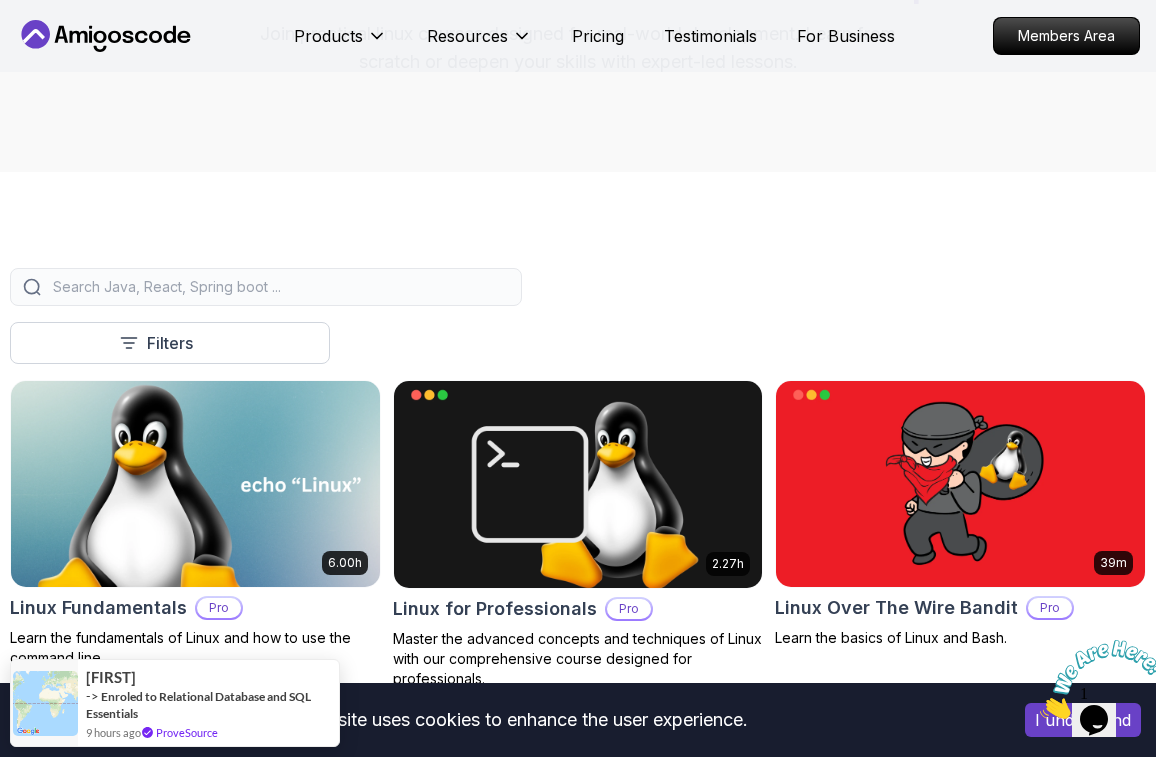 click at bounding box center (195, 484) 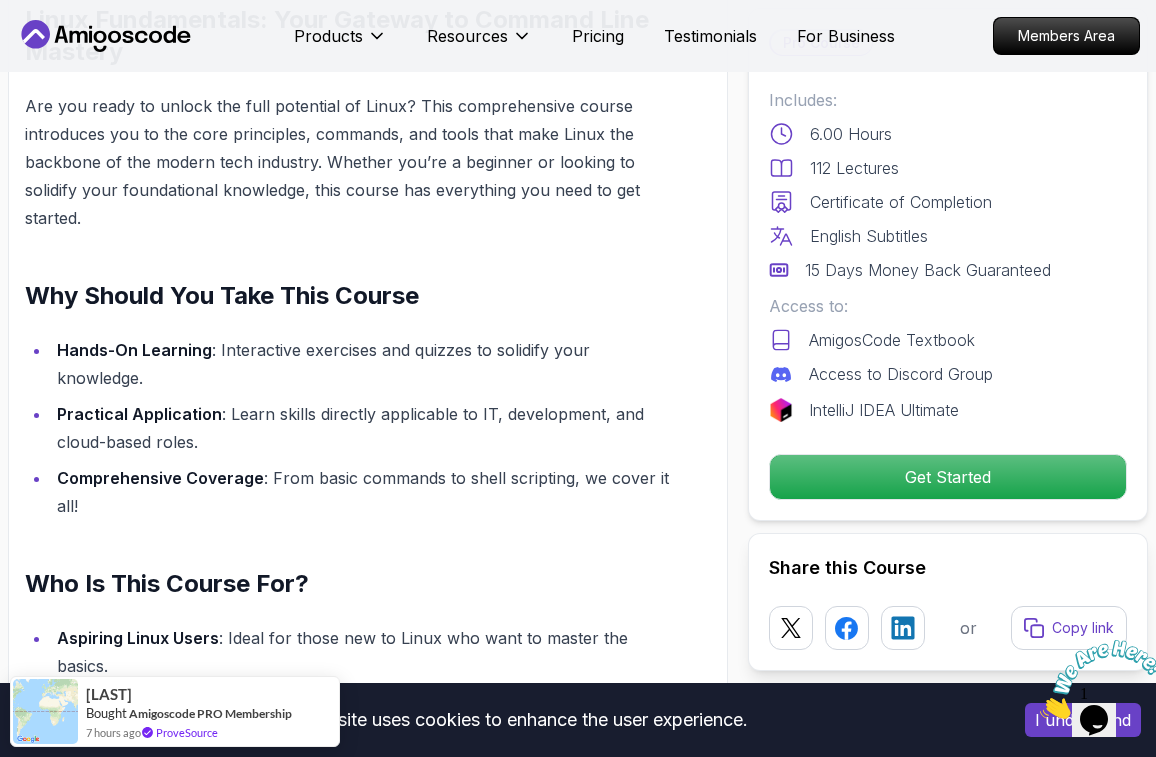 scroll, scrollTop: 1800, scrollLeft: 0, axis: vertical 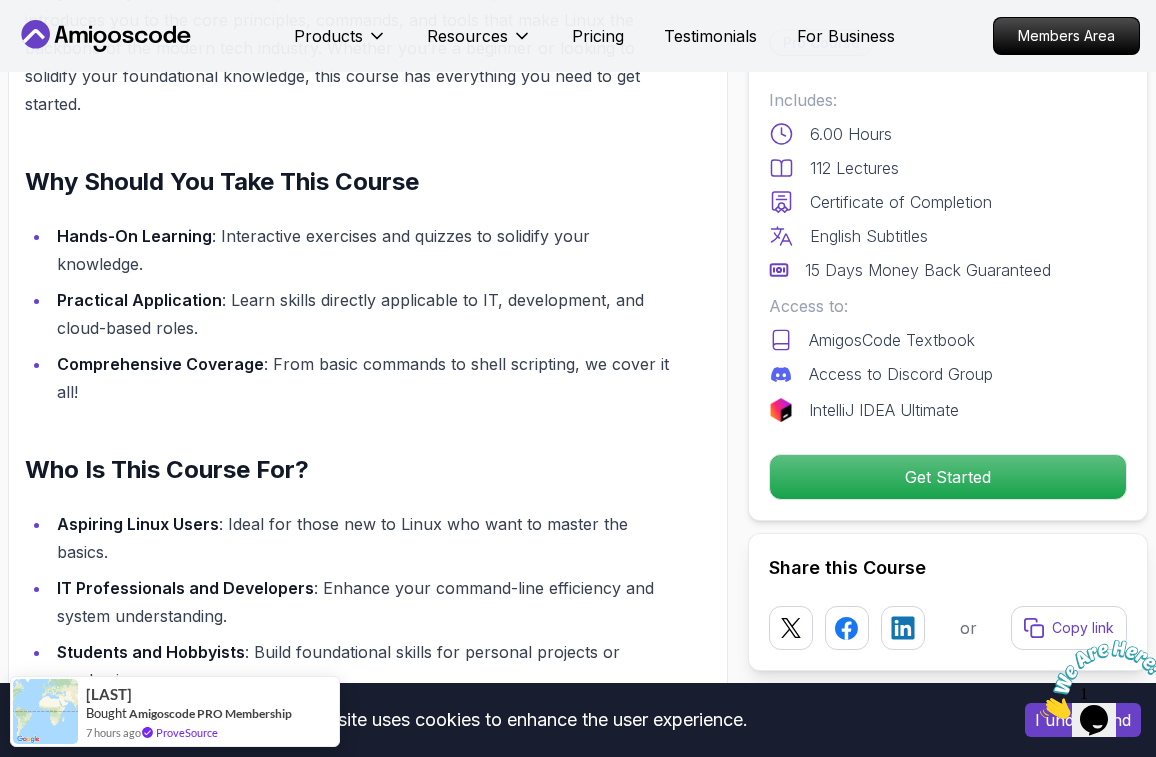 click on "This website uses cookies to enhance the user experience. I understand Products Resources Pricing Testimonials For Business Members Area Products Resources Pricing Testimonials For Business Members Area Linux Fundamentals Learn the fundamentals of Linux and how to use the command line Mama Samba Braima Djalo  /   Instructor Pro Course Includes: 6.00 Hours 112 Lectures Certificate of Completion English Subtitles 15 Days Money Back Guaranteed Access to: AmigosCode Textbook Access to Discord Group IntelliJ IDEA Ultimate Get Started Share this Course or Copy link Got a Team of 5 or More? With one subscription, give your entire team access to all courses and features. Check our Business Plan Mama Samba Braima Djalo  /   Instructor What you will learn linux ubuntu terminal bash Getting Started with Linux - An introduction to the Linux operating system and its history. Linux Installation (Mac, Windows, Linux) - Step-by-step guide to installing Linux on different platforms.
Why Should You Take This Course" at bounding box center (578, 2754) 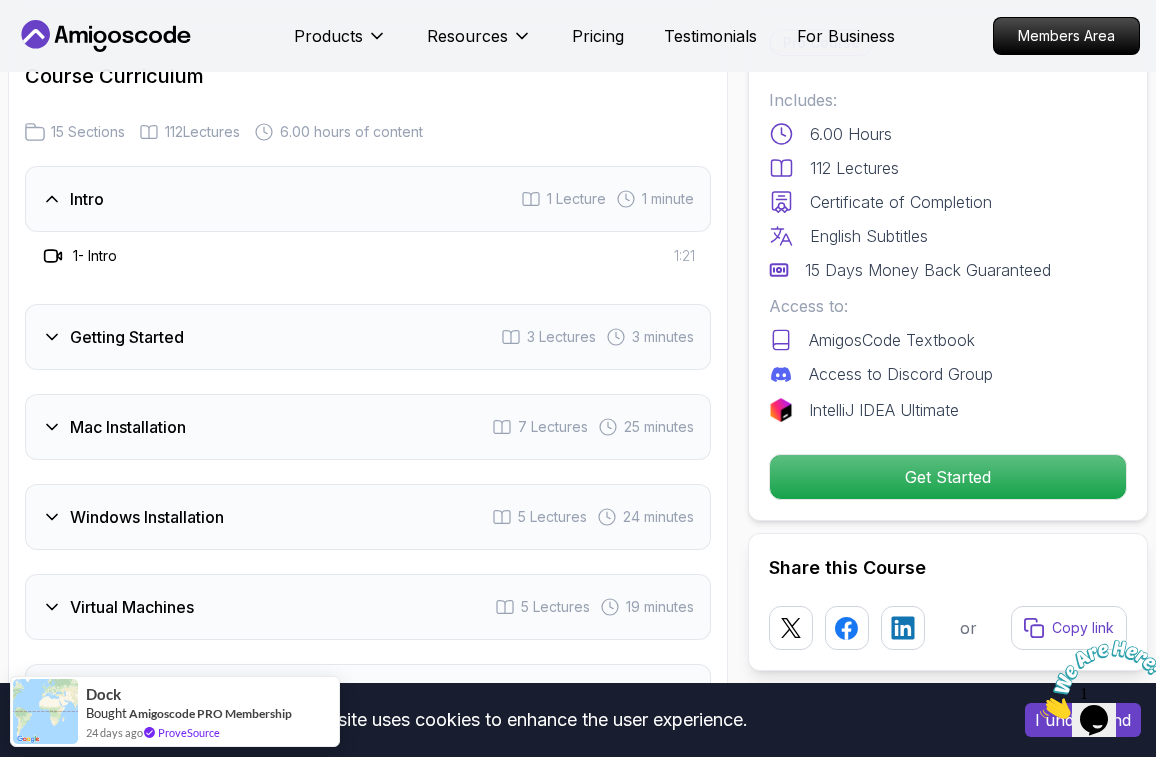 scroll, scrollTop: 3200, scrollLeft: 0, axis: vertical 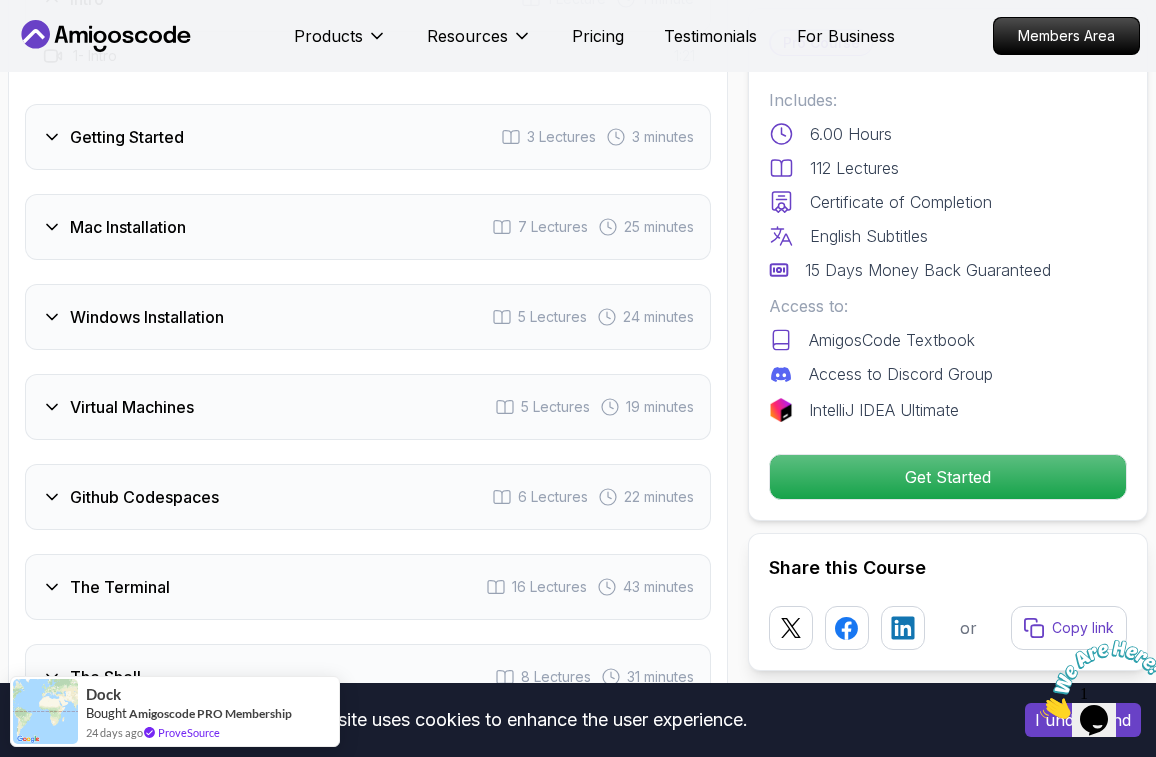 click 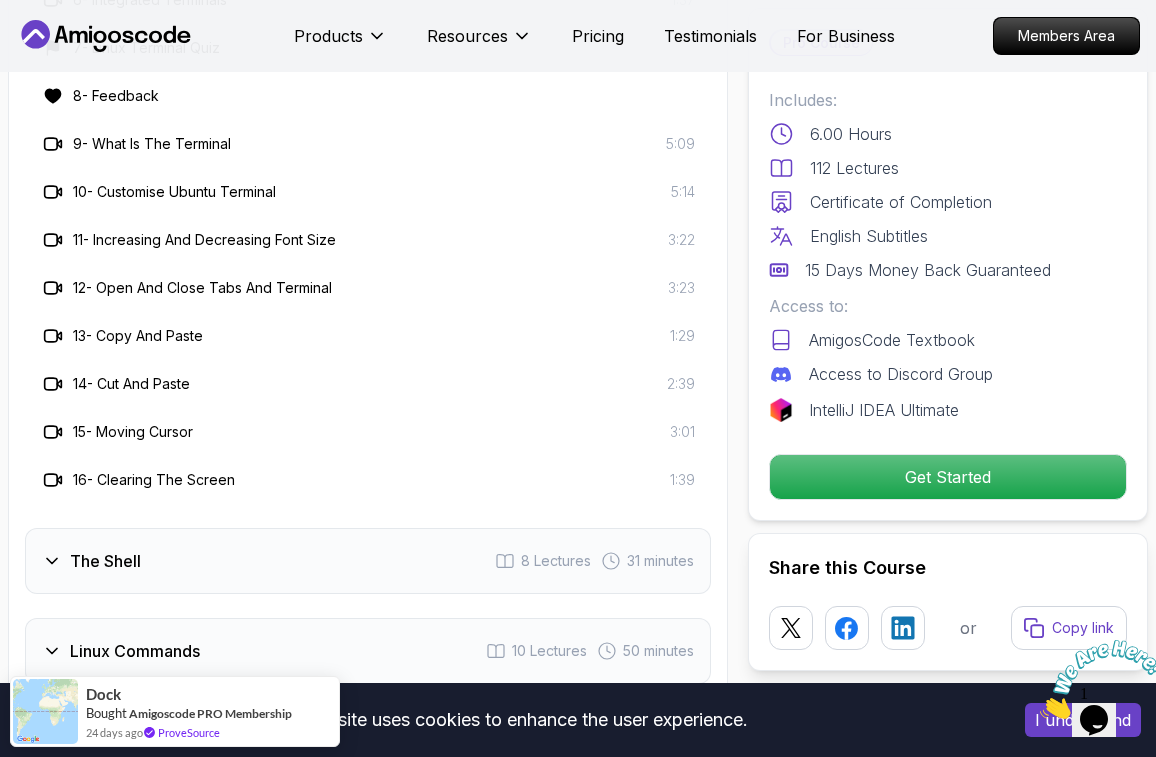 scroll, scrollTop: 4052, scrollLeft: 0, axis: vertical 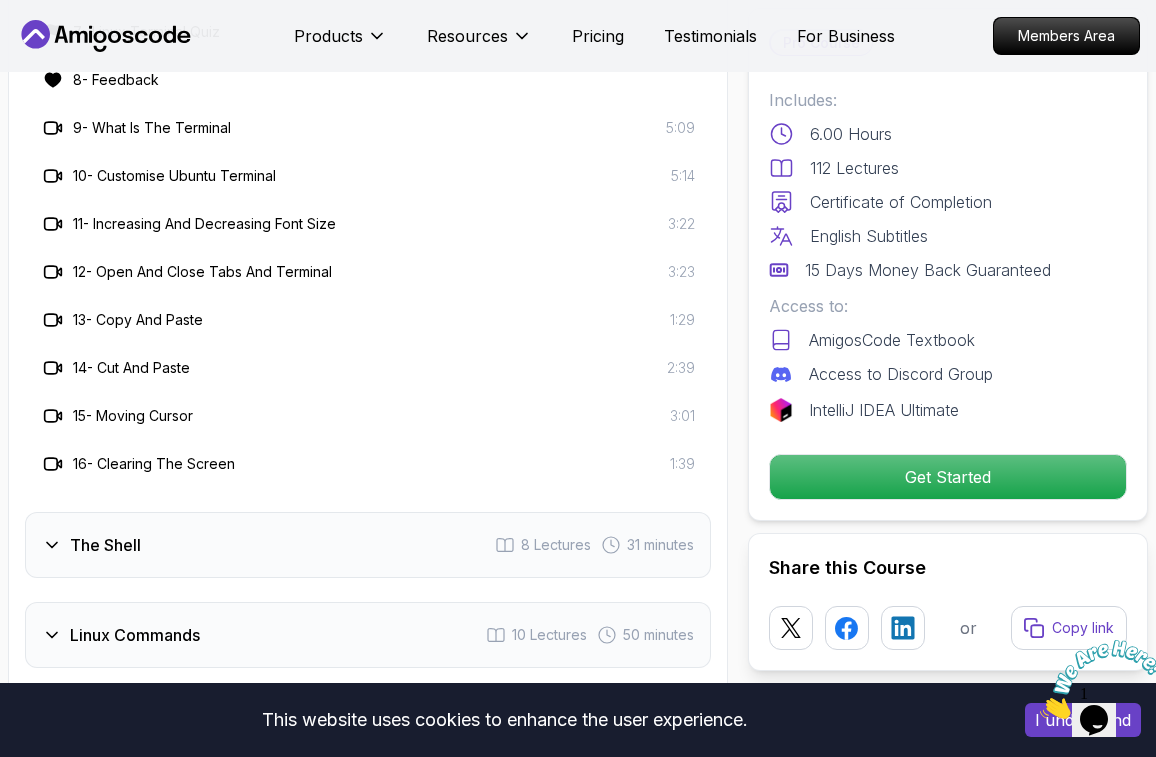 click on "Linux Commands" at bounding box center (121, 635) 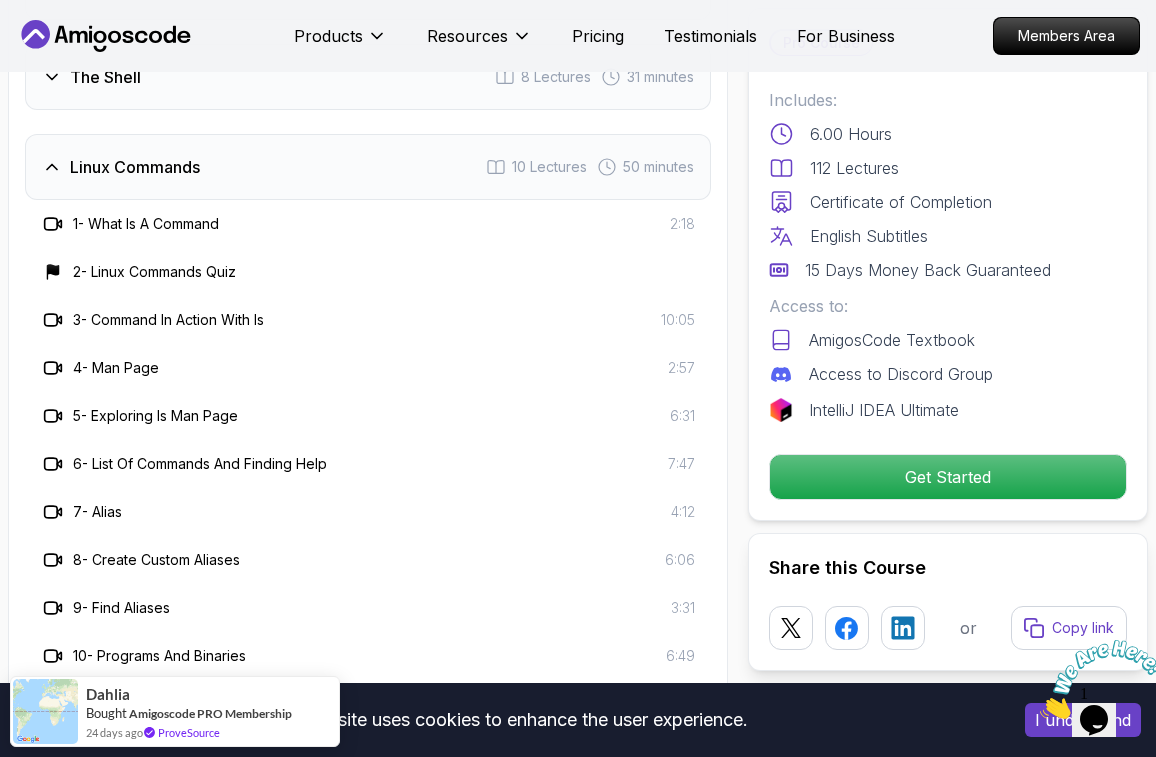 scroll, scrollTop: 3852, scrollLeft: 0, axis: vertical 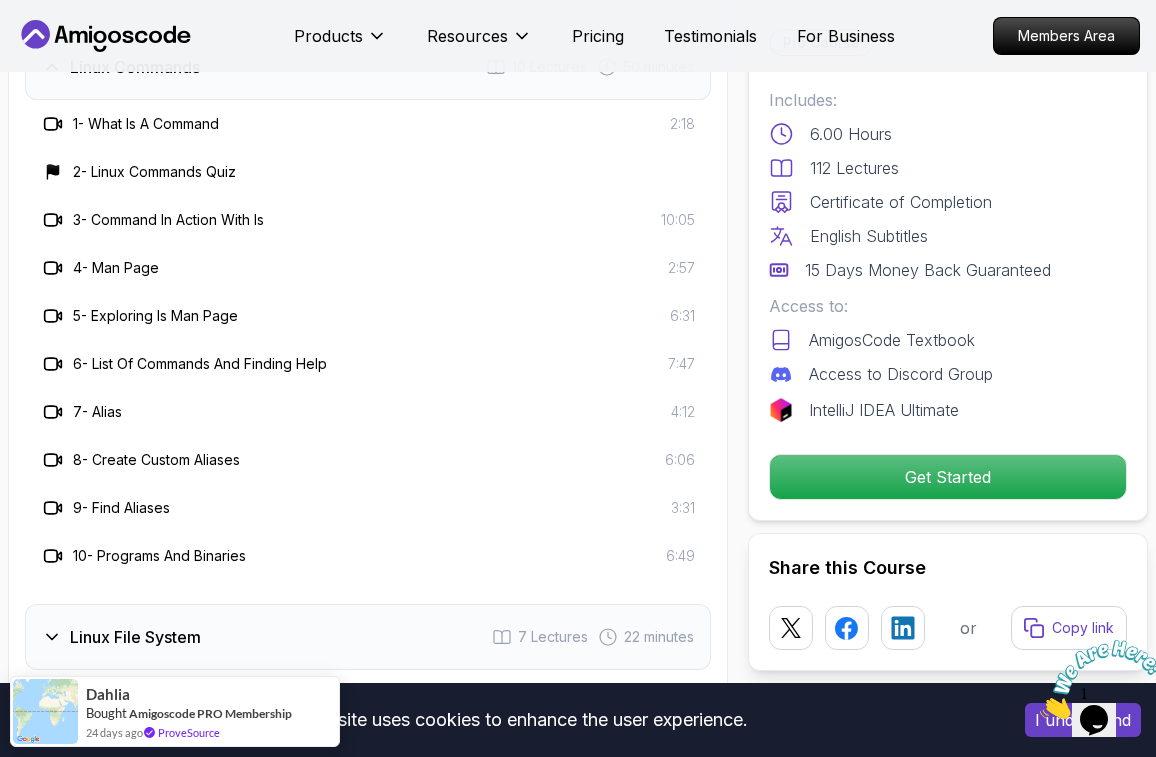 click 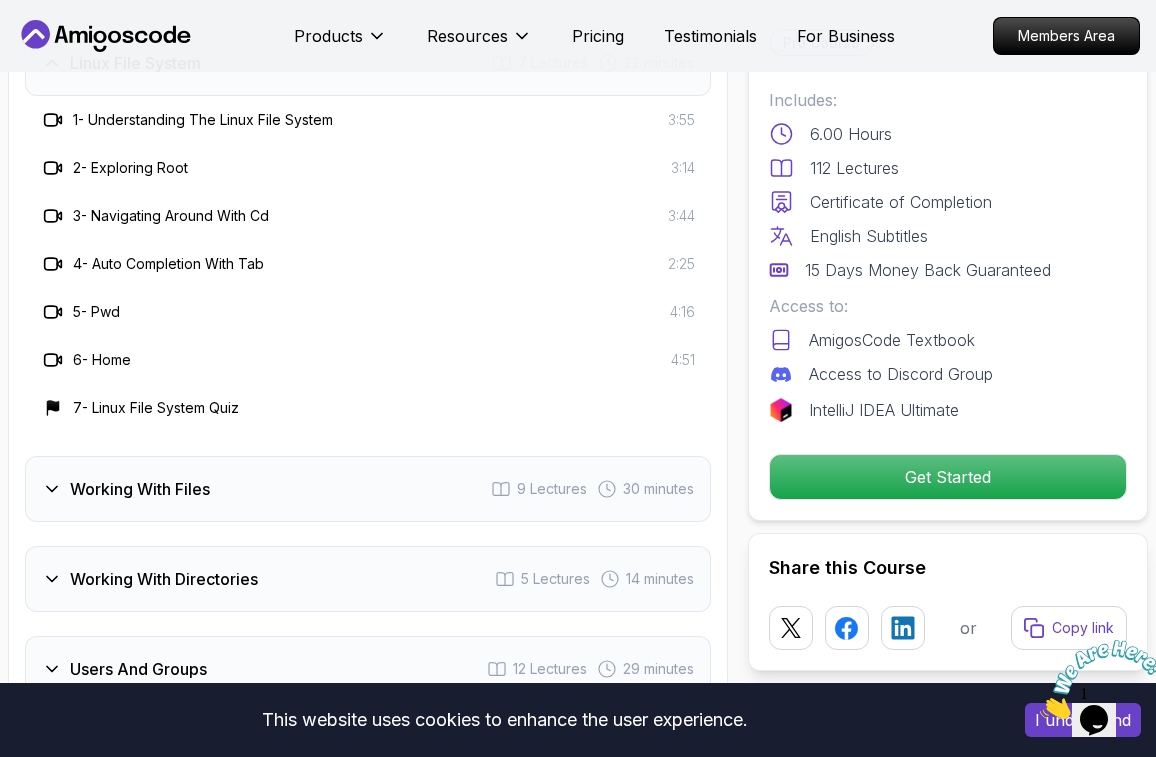scroll, scrollTop: 4052, scrollLeft: 0, axis: vertical 